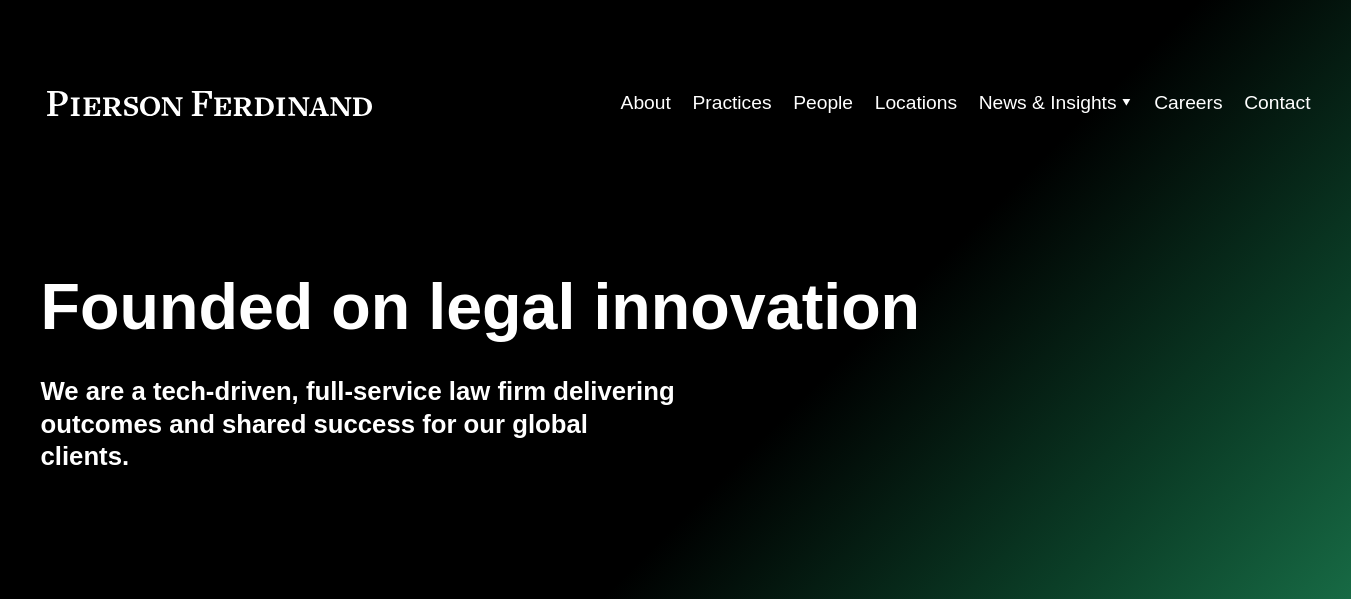 scroll, scrollTop: 0, scrollLeft: 0, axis: both 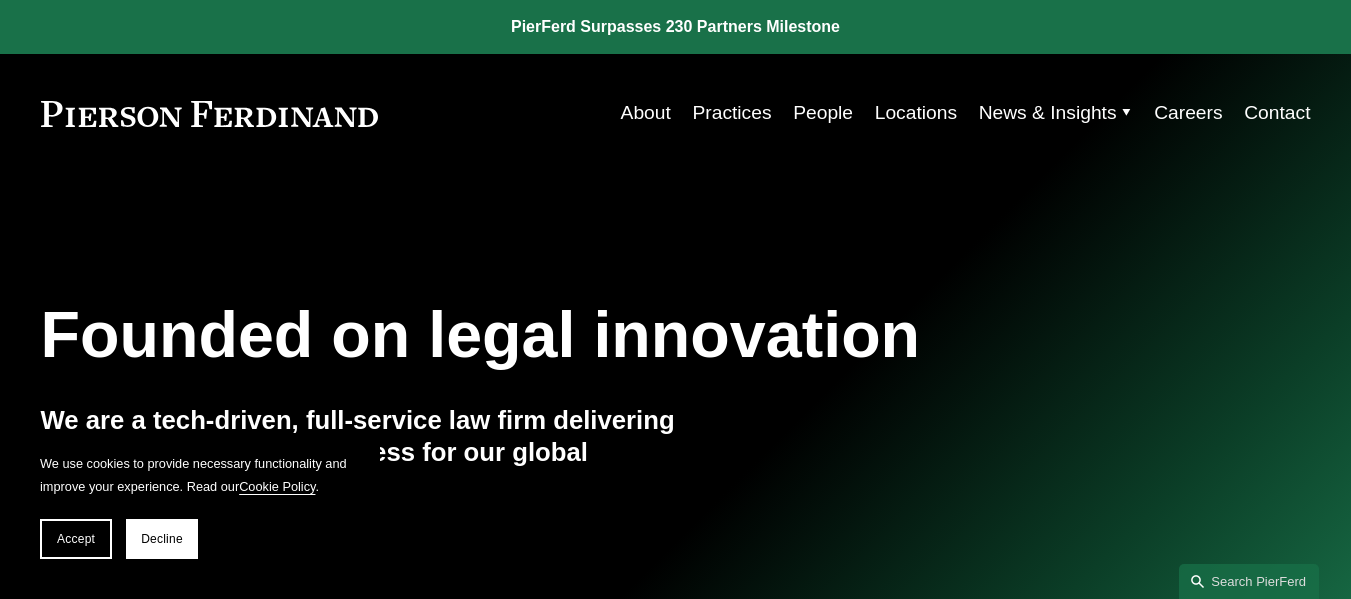 click on "Careers" at bounding box center (1188, 113) 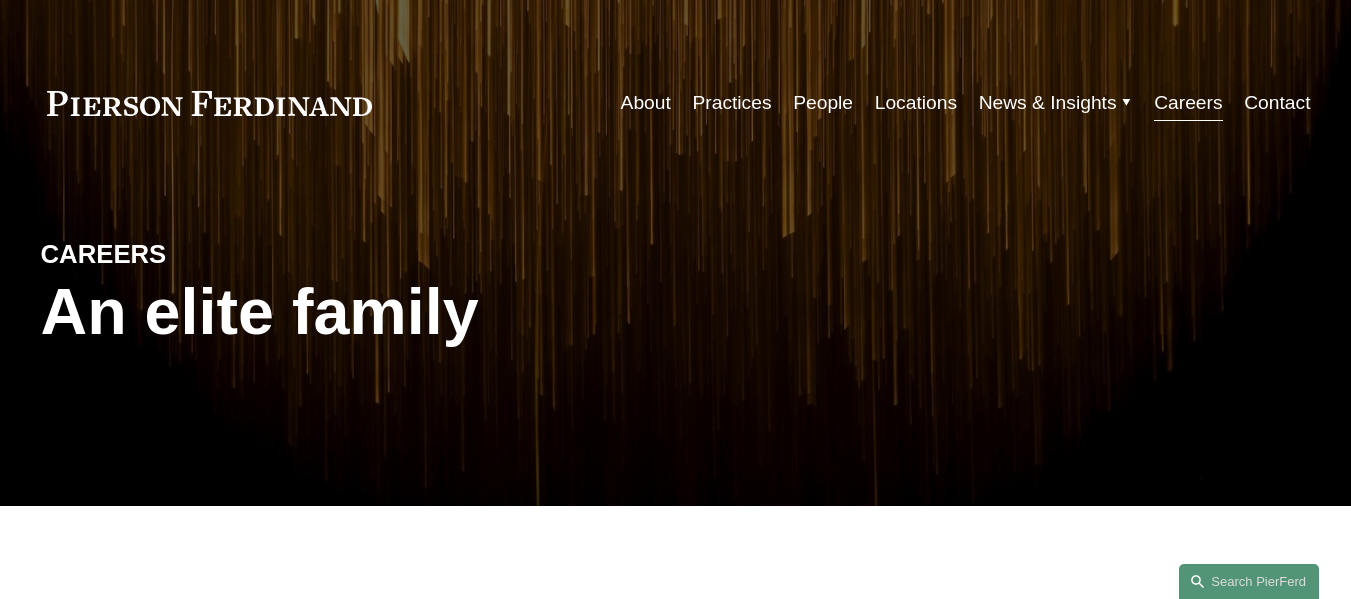 scroll, scrollTop: 0, scrollLeft: 0, axis: both 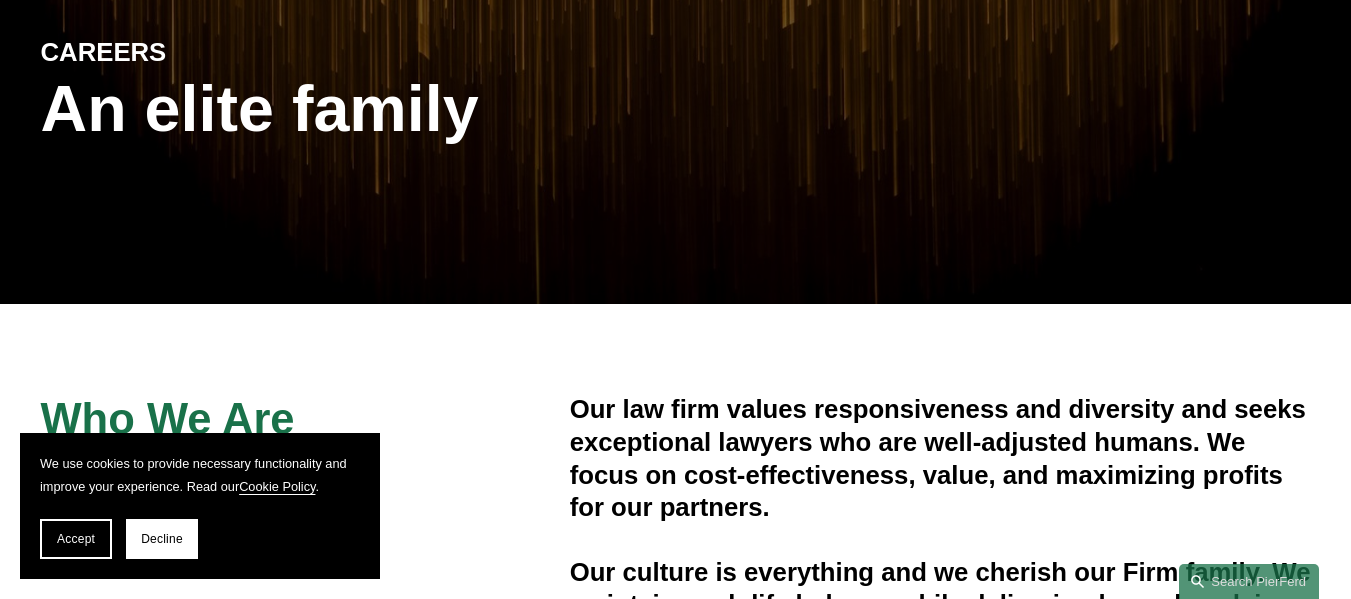 click on "We use cookies to provide necessary functionality and improve your experience. Read our  Cookie Policy . Accept Decline
0
PierFerd Surpasses 230 Partners Milestone
Skip to Content" at bounding box center [675, 1512] 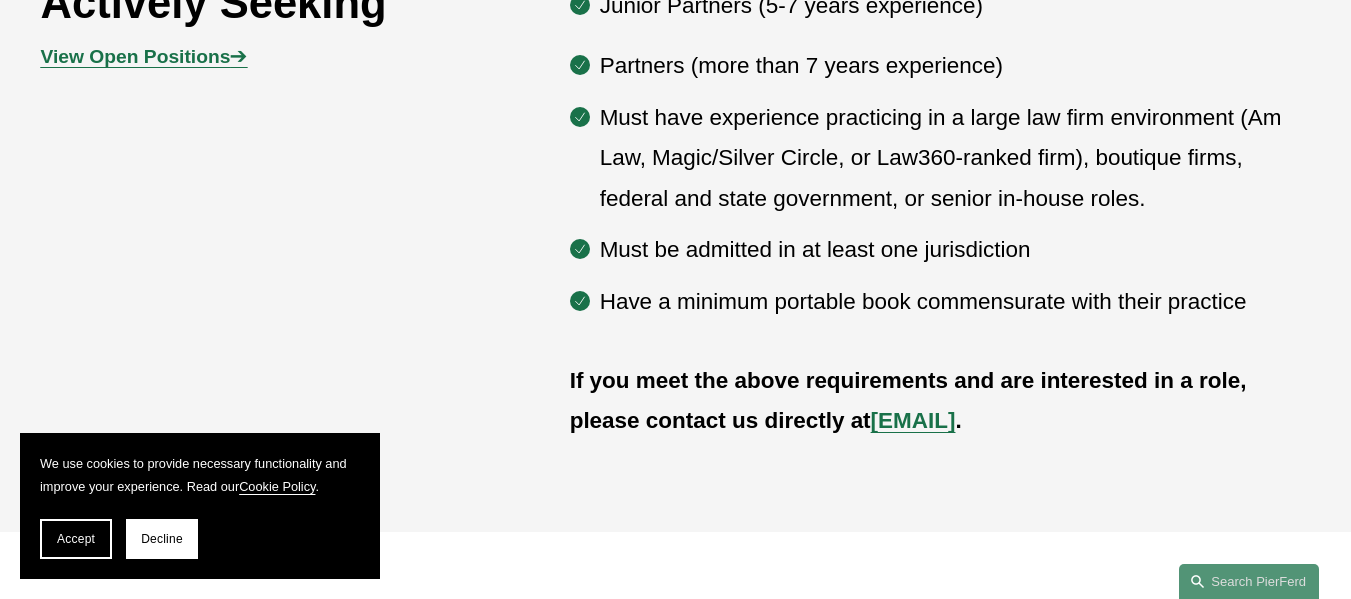 scroll, scrollTop: 1062, scrollLeft: 0, axis: vertical 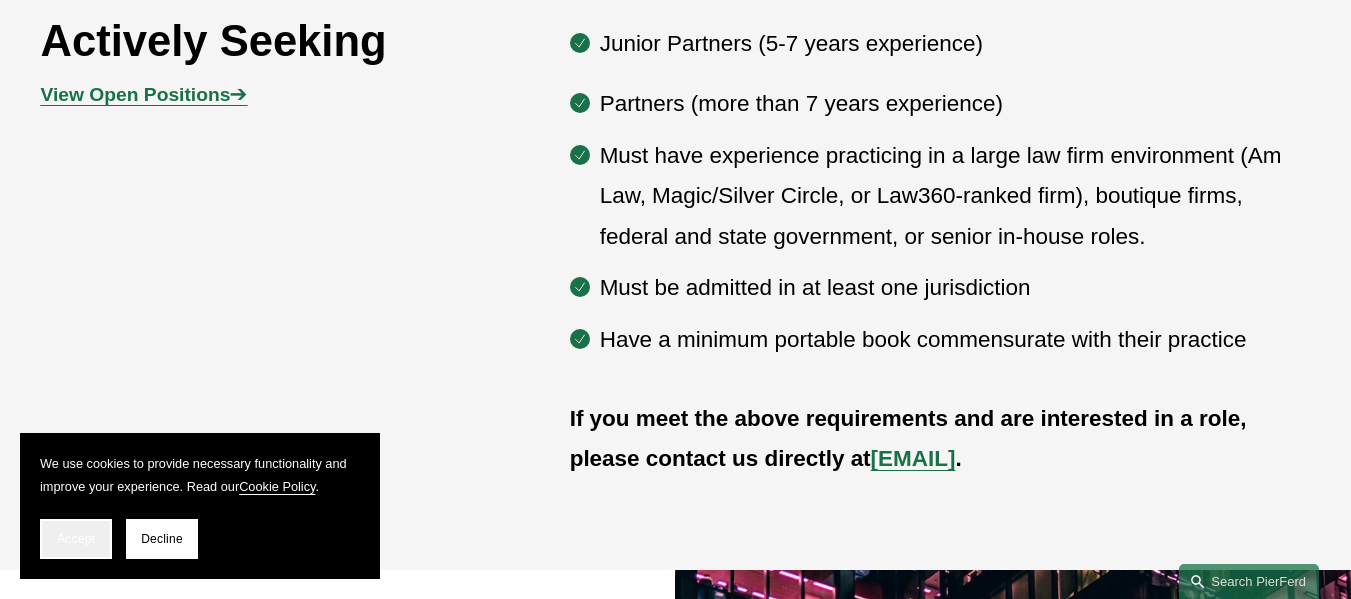 click on "Accept" at bounding box center [76, 539] 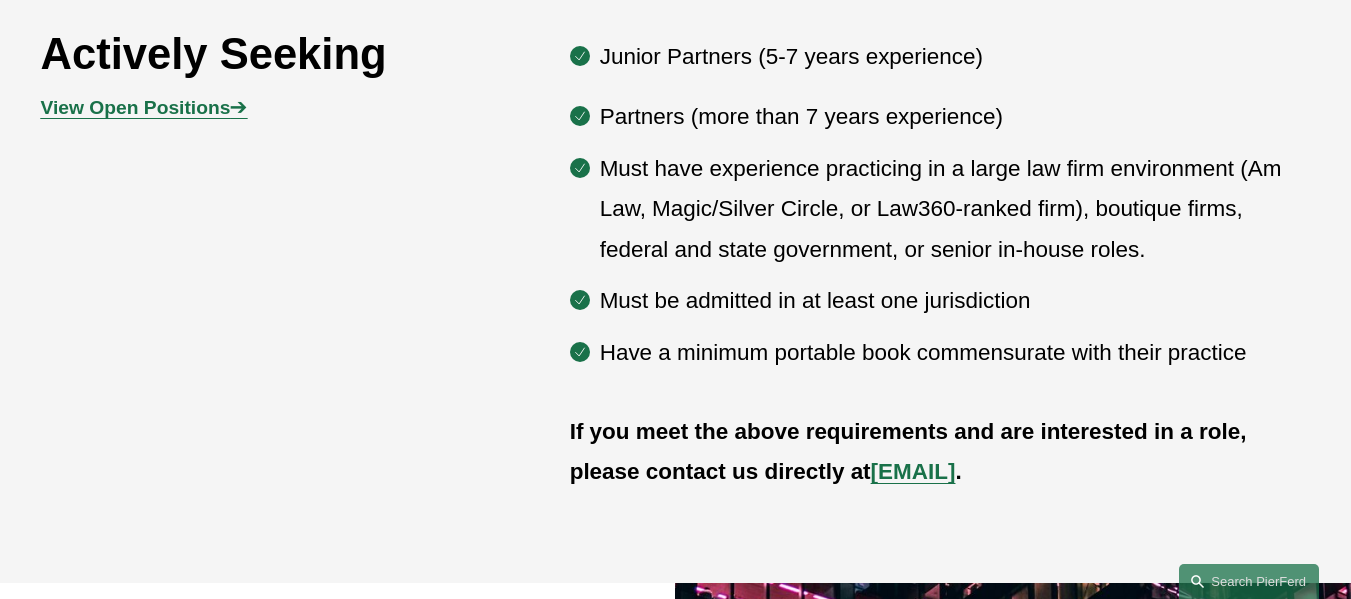 scroll, scrollTop: 1044, scrollLeft: 0, axis: vertical 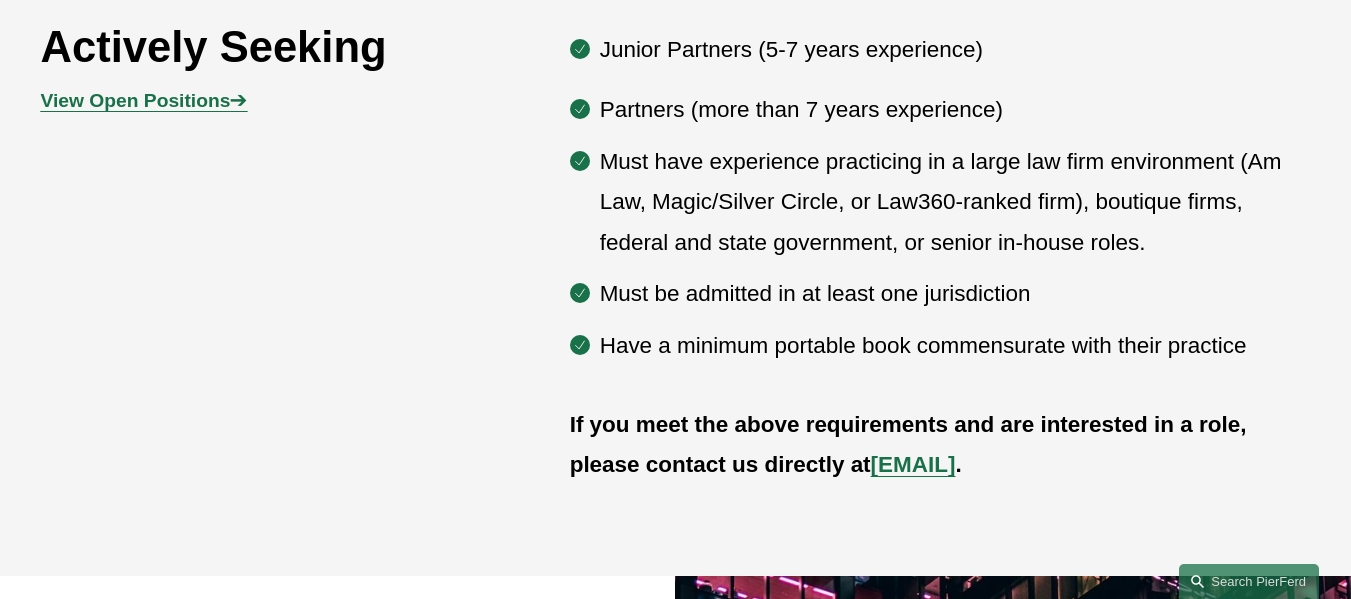 click on "View Open Positions" at bounding box center (136, 100) 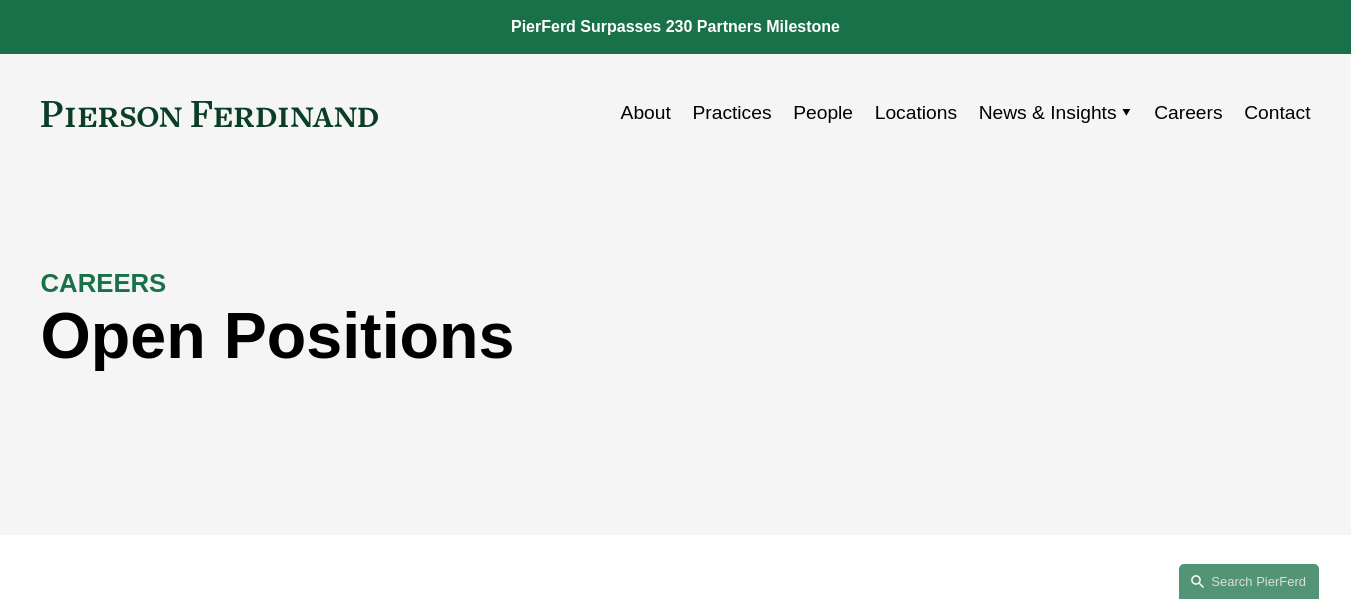scroll, scrollTop: 0, scrollLeft: 0, axis: both 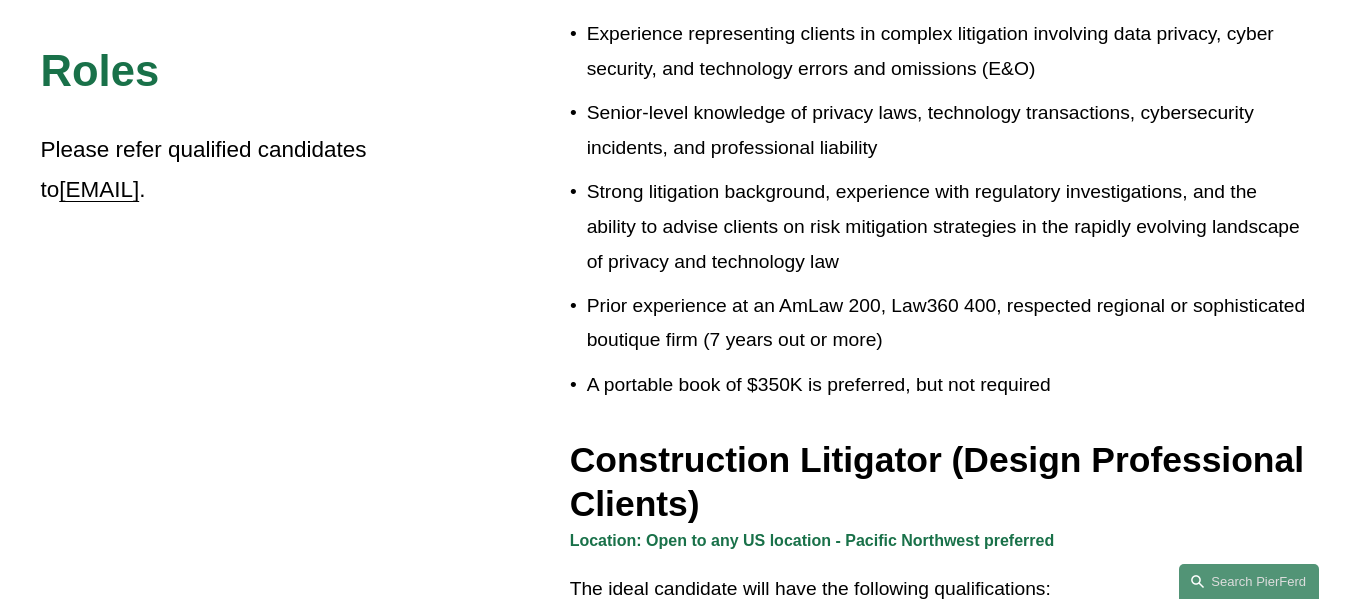 drag, startPoint x: 1348, startPoint y: 153, endPoint x: 1363, endPoint y: 161, distance: 17 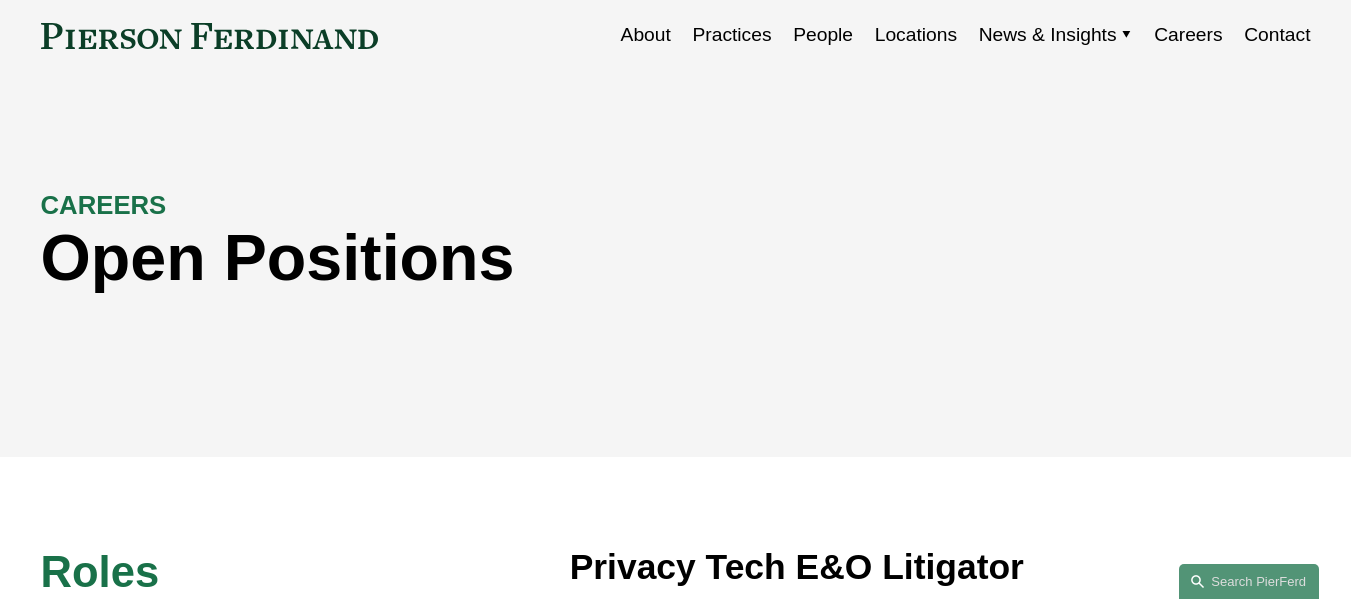 scroll, scrollTop: 0, scrollLeft: 0, axis: both 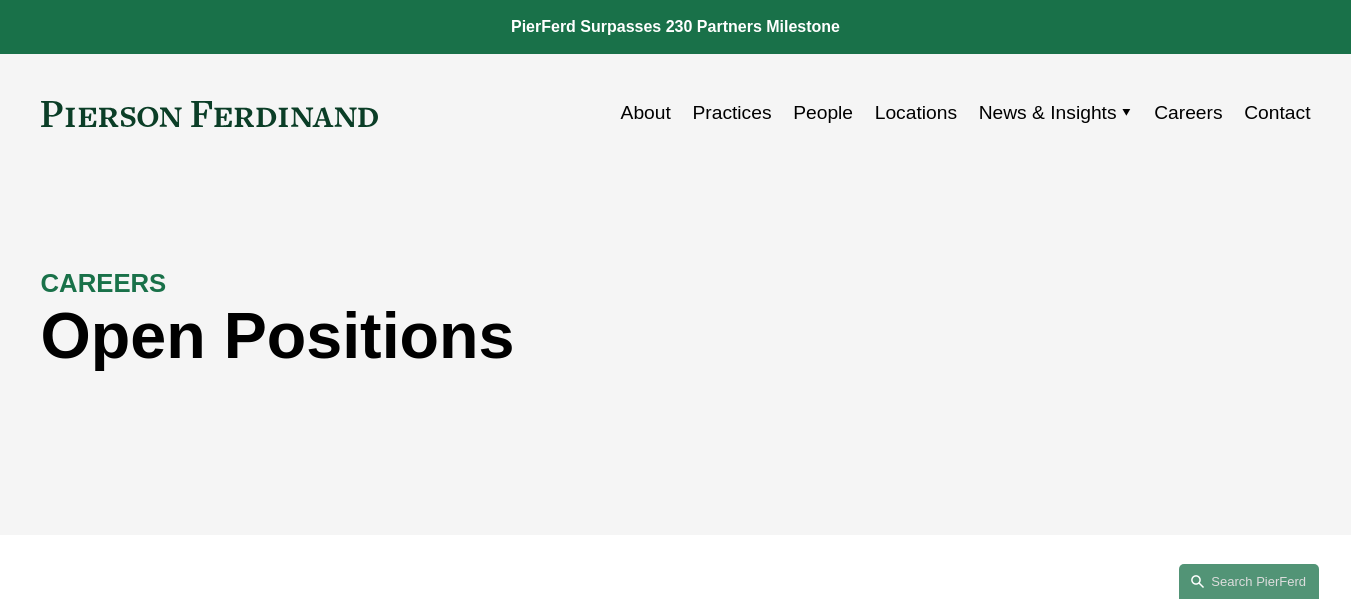 click on "Locations" at bounding box center (916, 113) 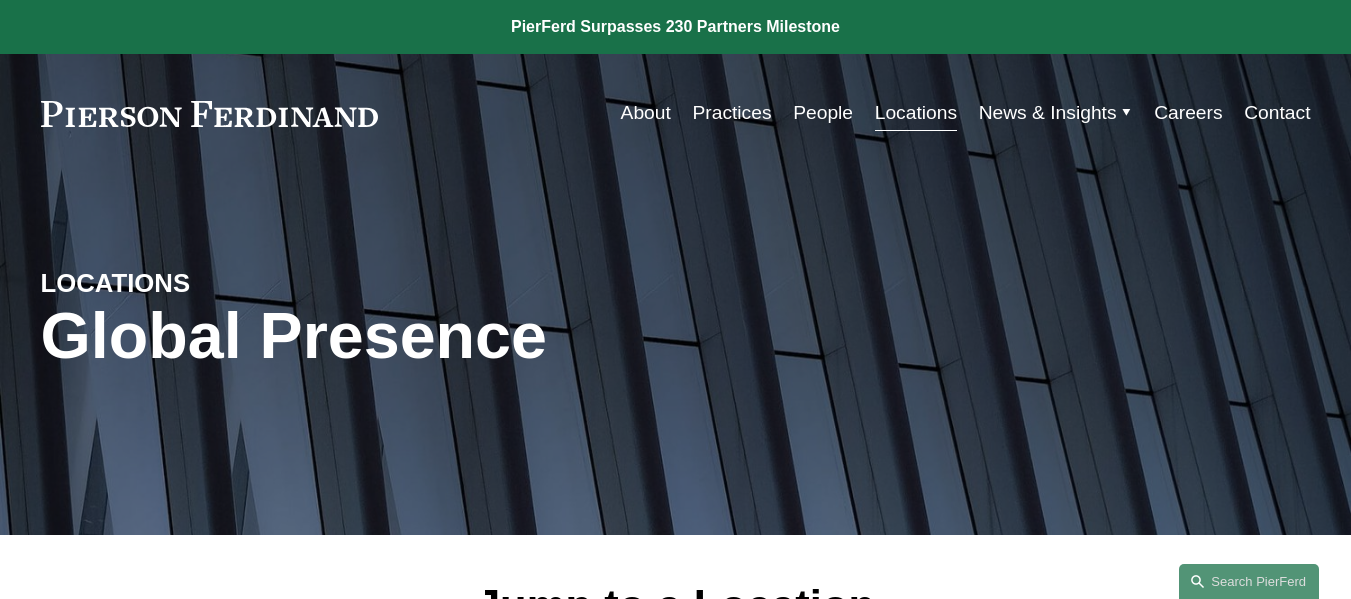 scroll, scrollTop: 0, scrollLeft: 0, axis: both 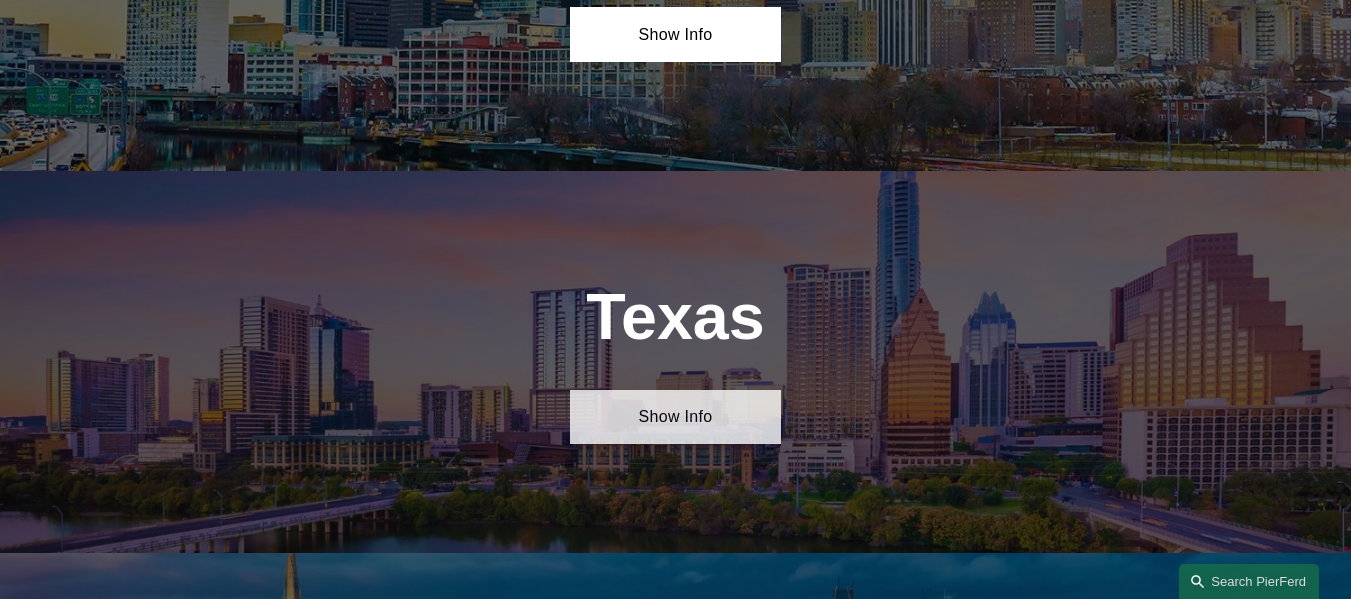 click on "Show Info" at bounding box center (676, 417) 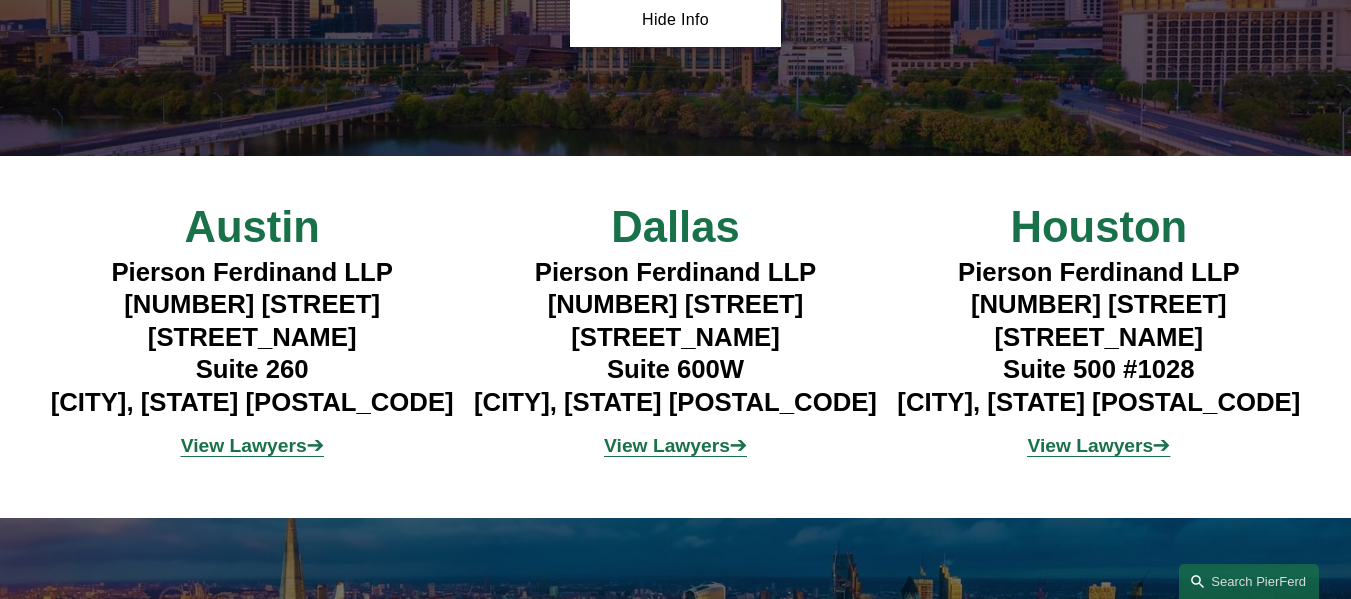 scroll, scrollTop: 6475, scrollLeft: 0, axis: vertical 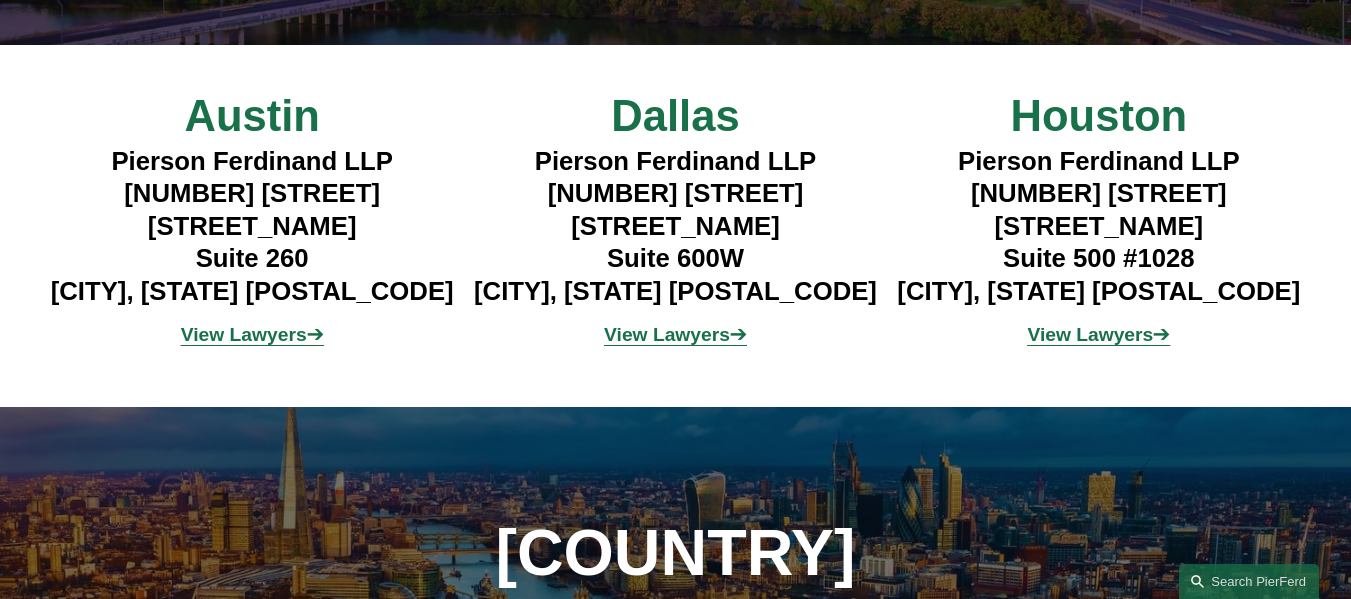 click on "View Lawyers" at bounding box center [1090, 334] 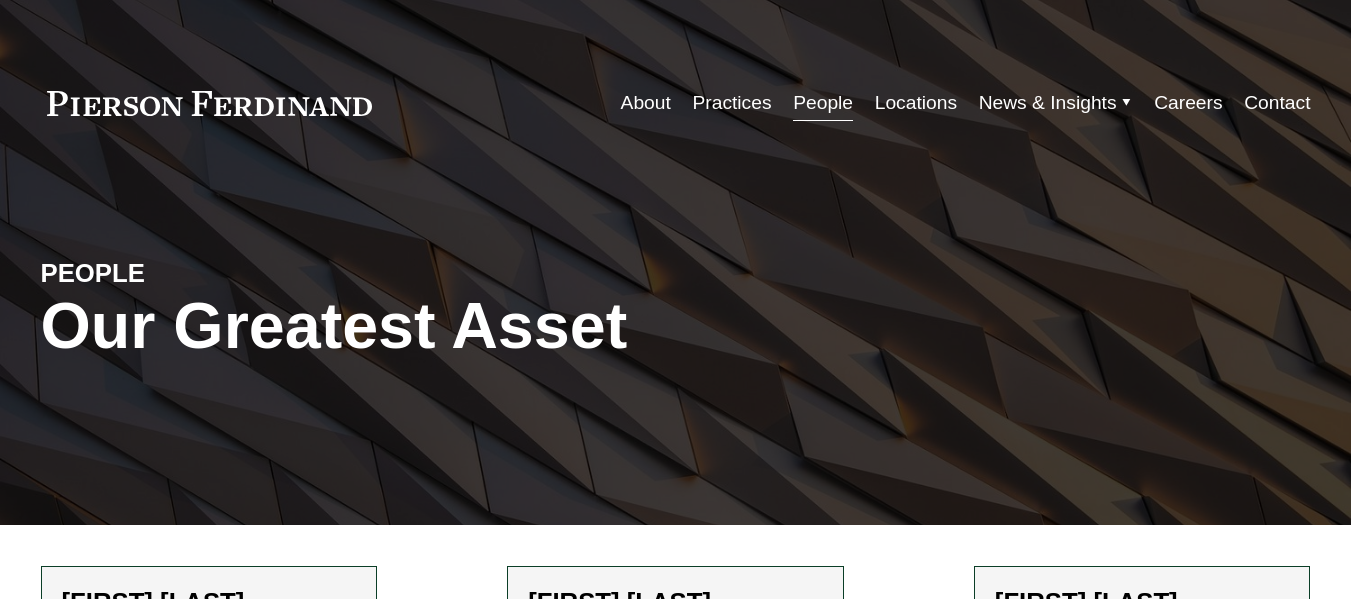 scroll, scrollTop: 0, scrollLeft: 0, axis: both 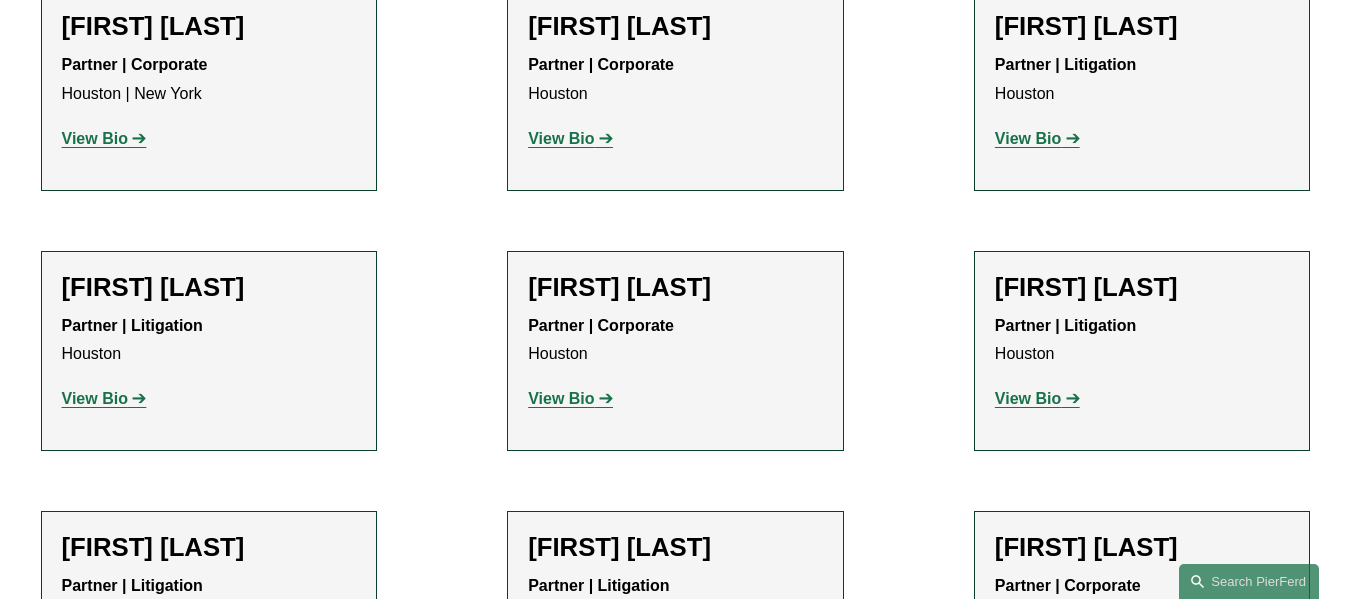 drag, startPoint x: 1359, startPoint y: 32, endPoint x: 1365, endPoint y: 234, distance: 202.0891 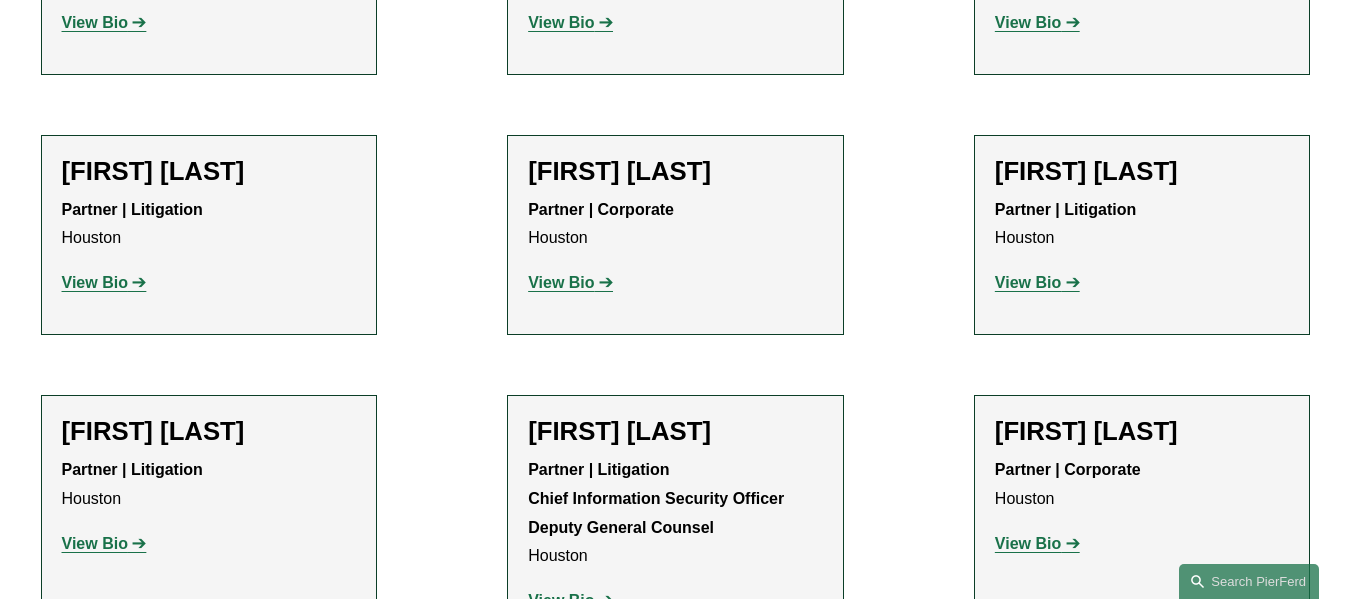 scroll, scrollTop: 968, scrollLeft: 0, axis: vertical 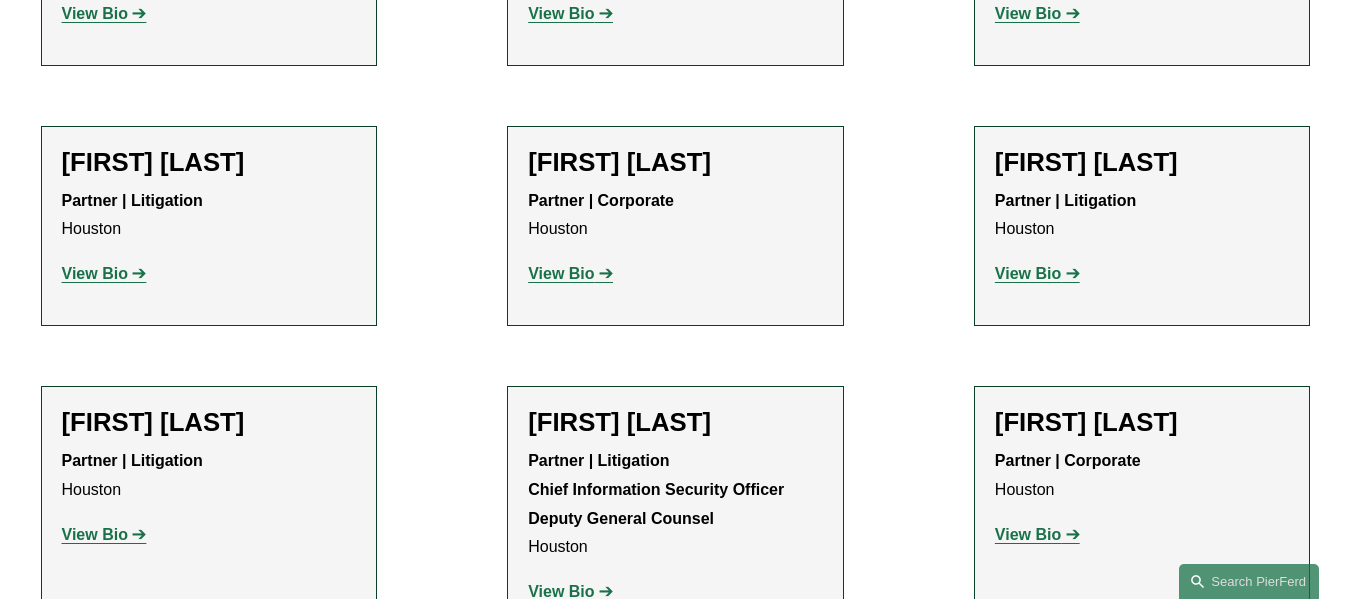 click on "View Bio" 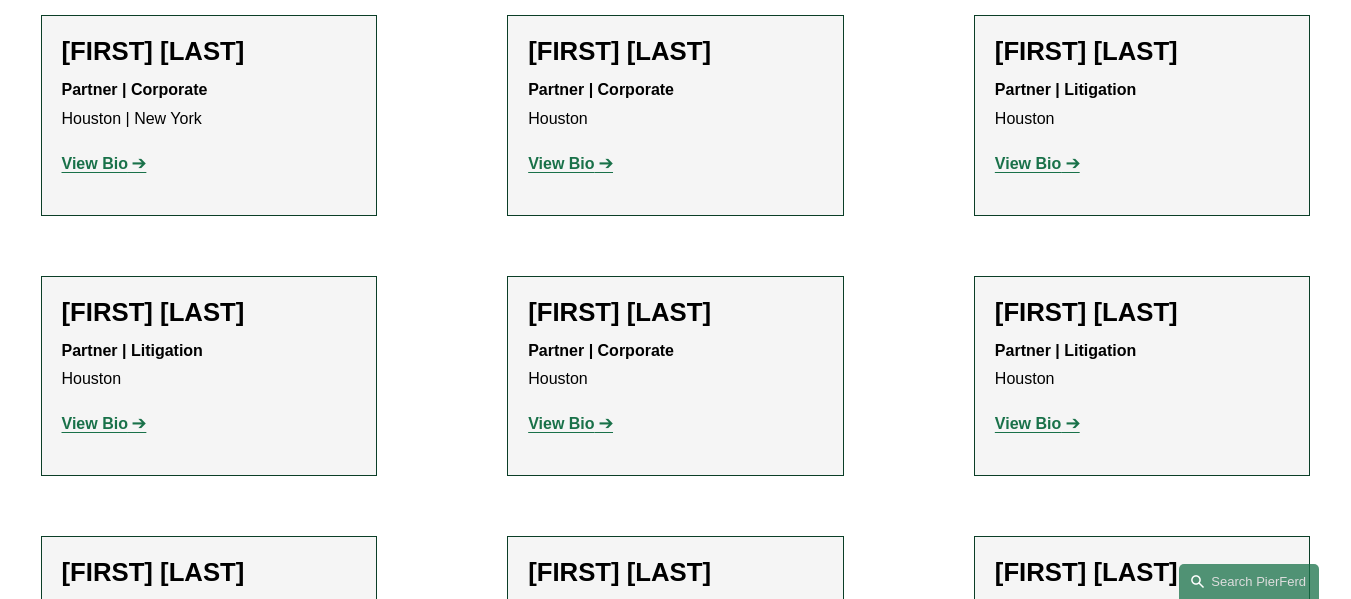scroll, scrollTop: 863, scrollLeft: 0, axis: vertical 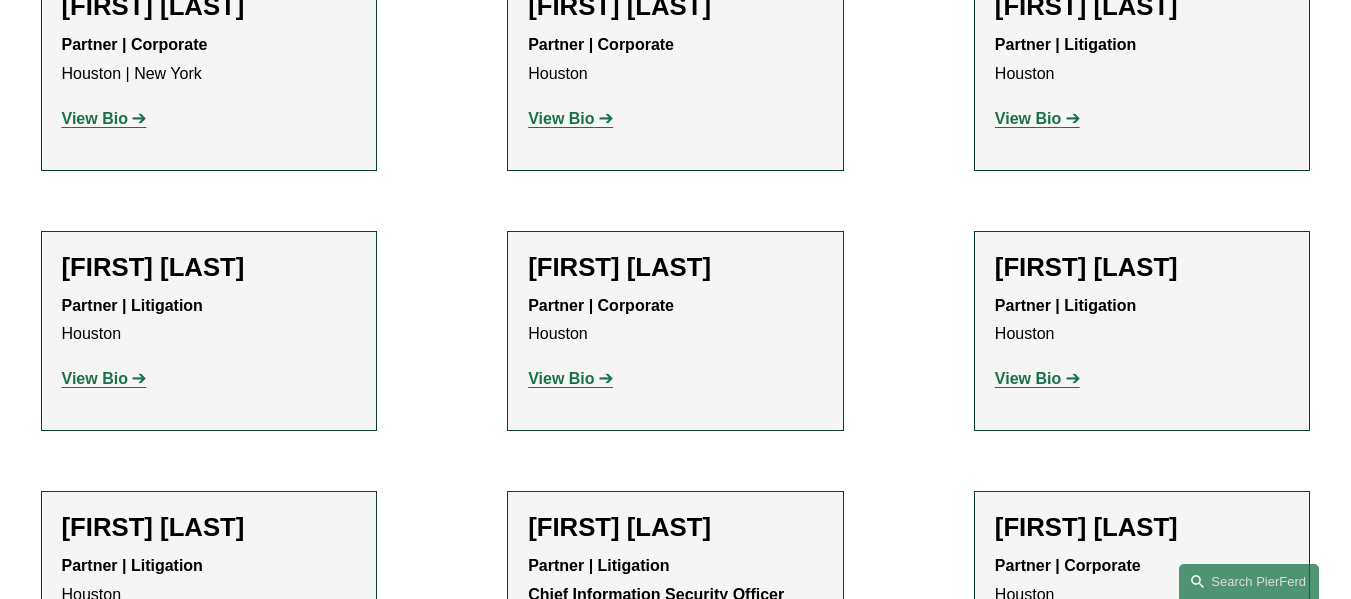 click on "View Bio" 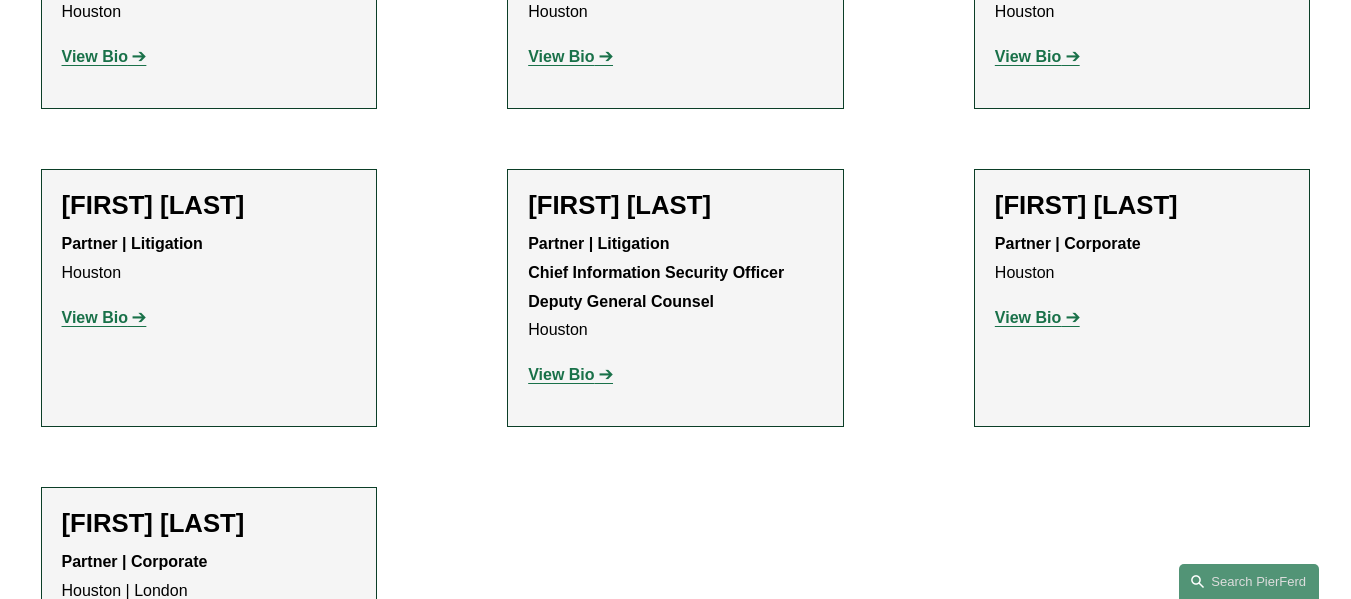 scroll, scrollTop: 1193, scrollLeft: 0, axis: vertical 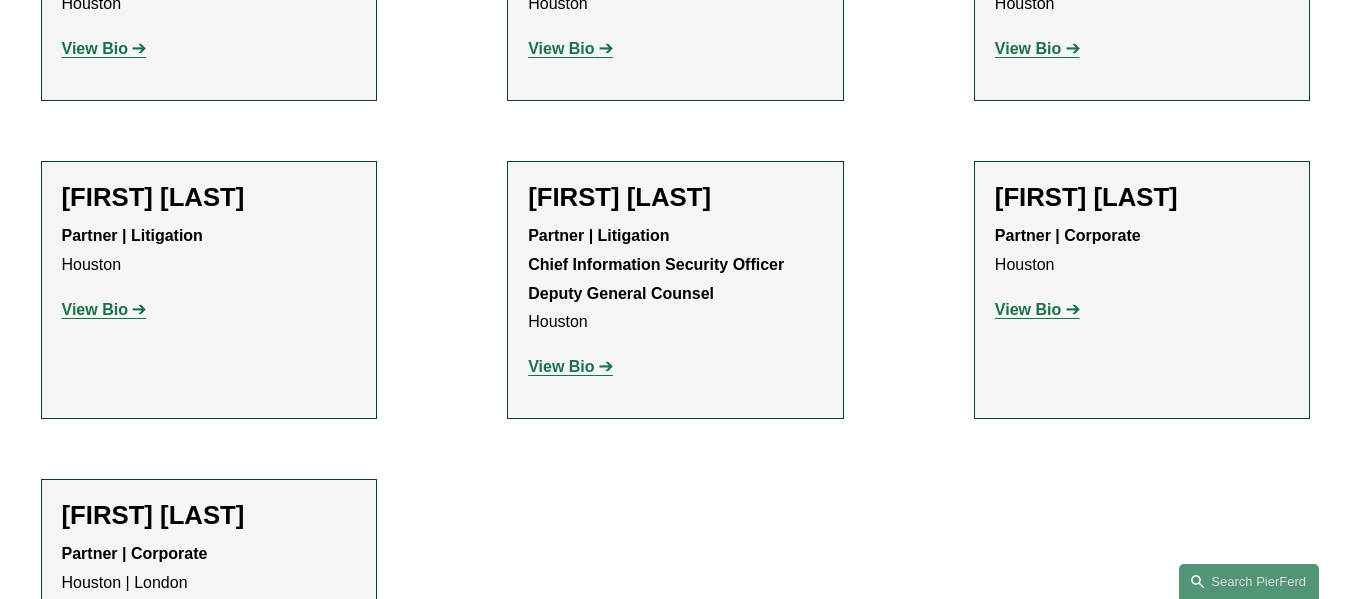 click on "View Bio" 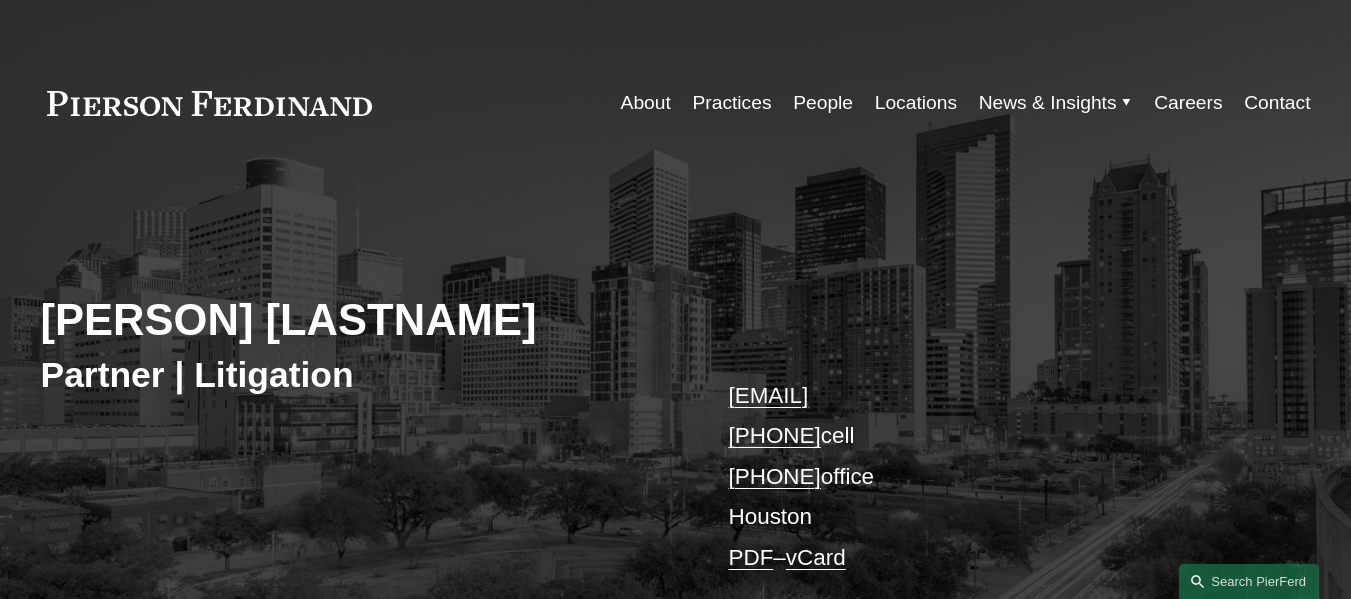 scroll, scrollTop: 0, scrollLeft: 0, axis: both 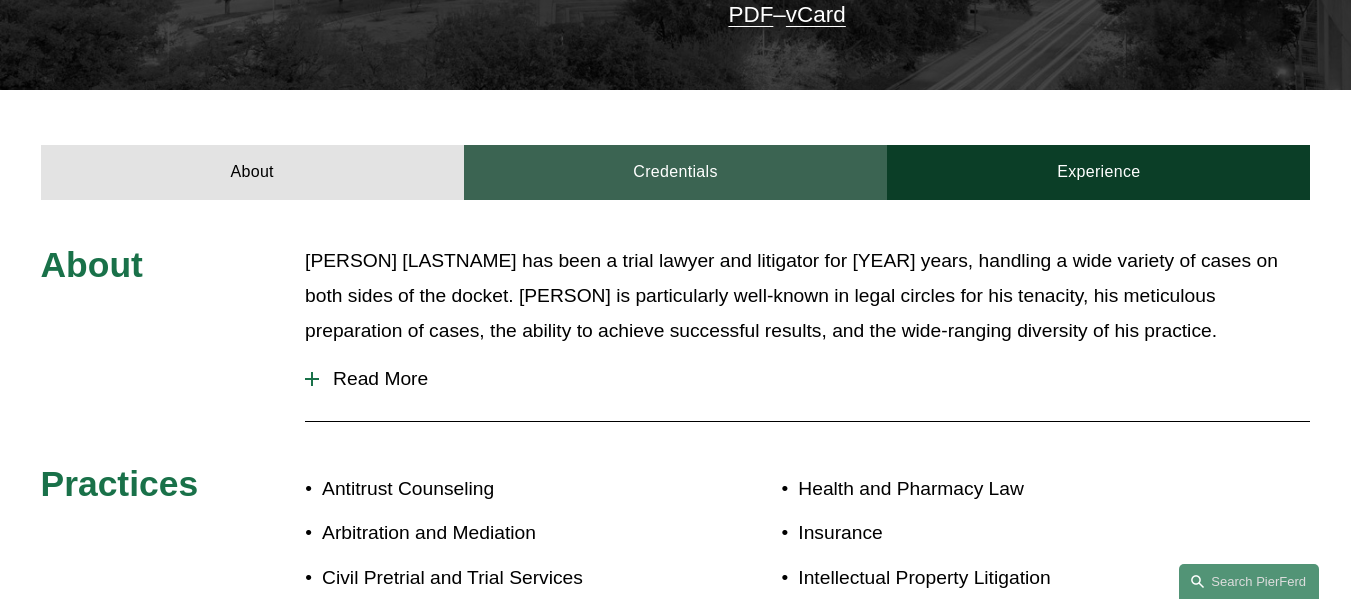 click on "Credentials" at bounding box center [675, 172] 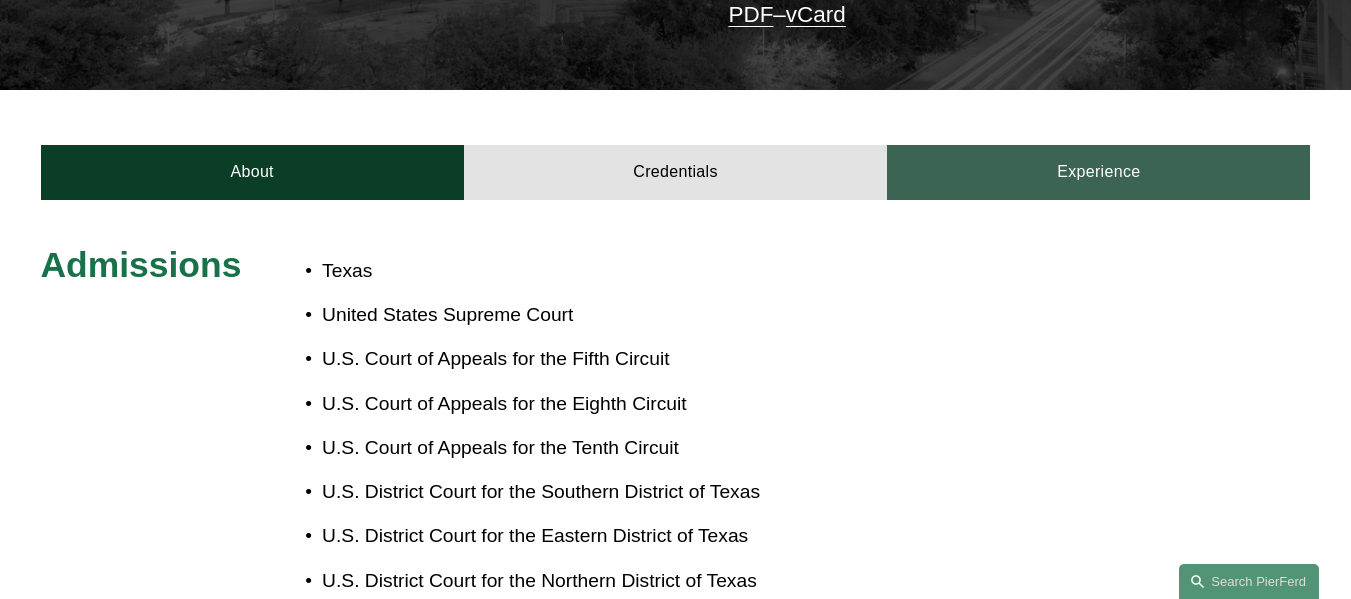 click on "Experience" at bounding box center [1098, 172] 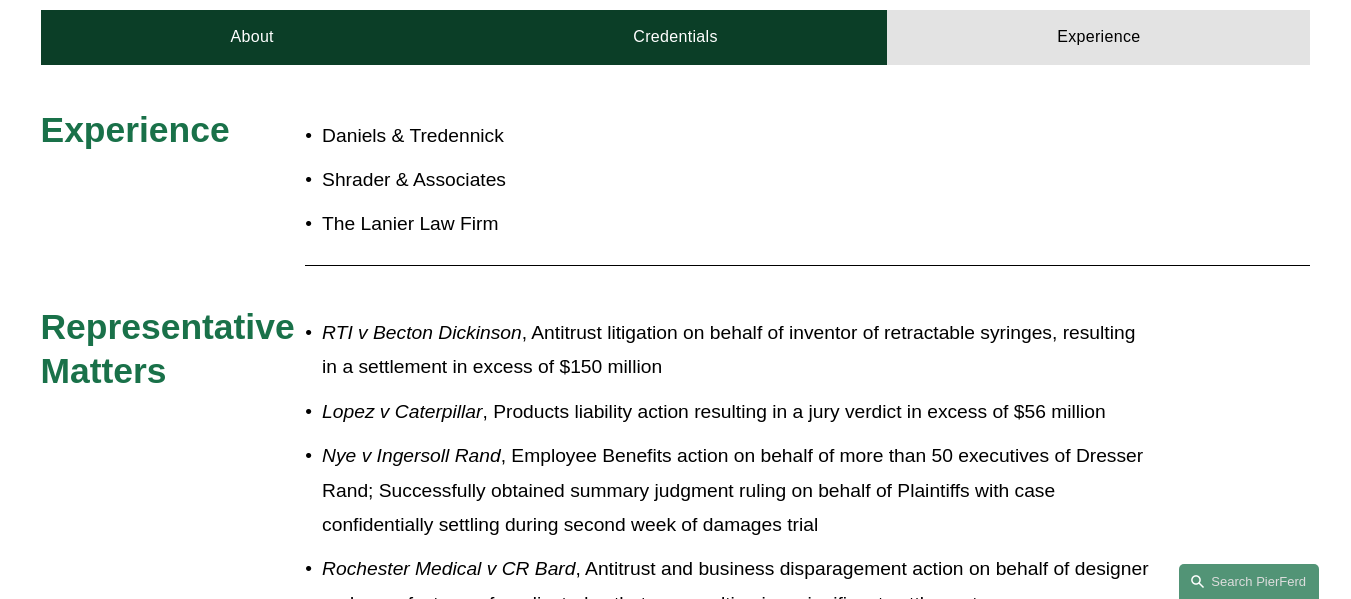 scroll, scrollTop: 723, scrollLeft: 0, axis: vertical 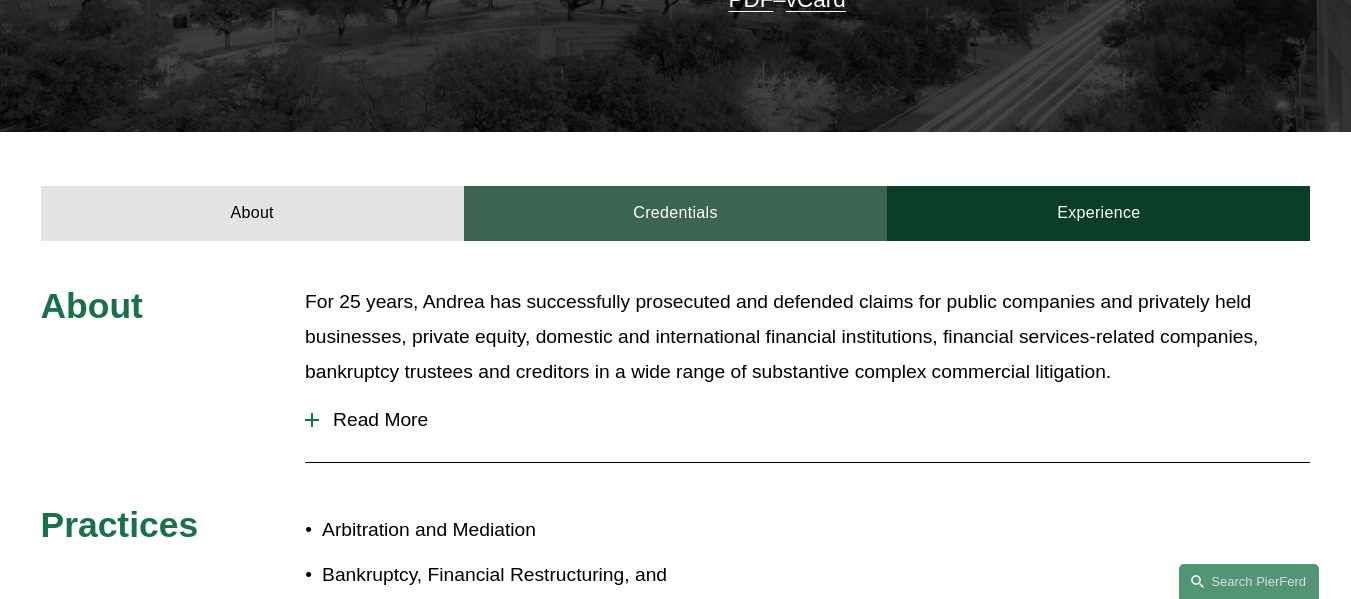 click on "Credentials" at bounding box center (675, 213) 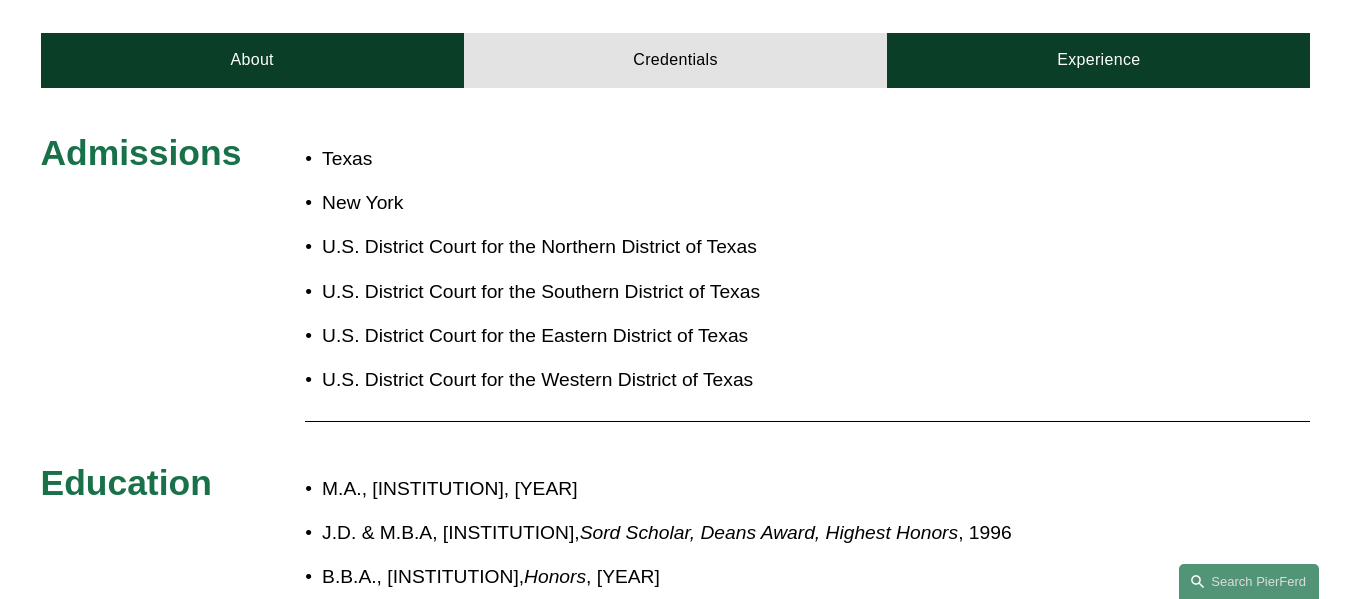 scroll, scrollTop: 606, scrollLeft: 0, axis: vertical 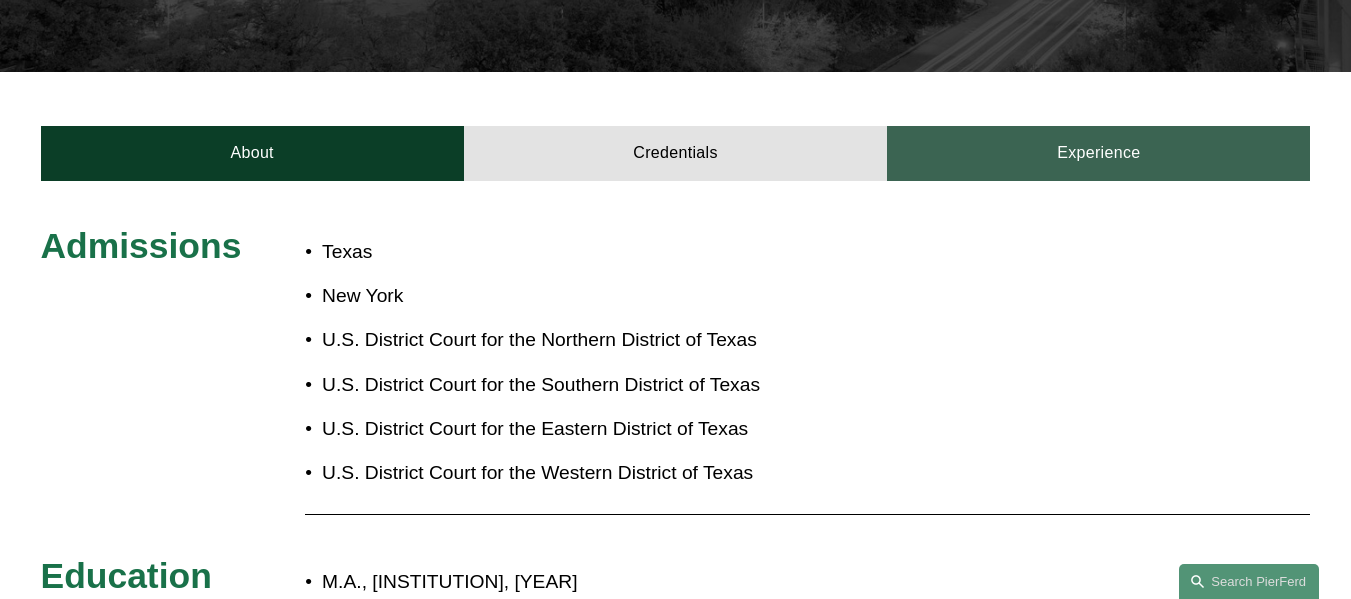 click on "Experience" at bounding box center (1098, 153) 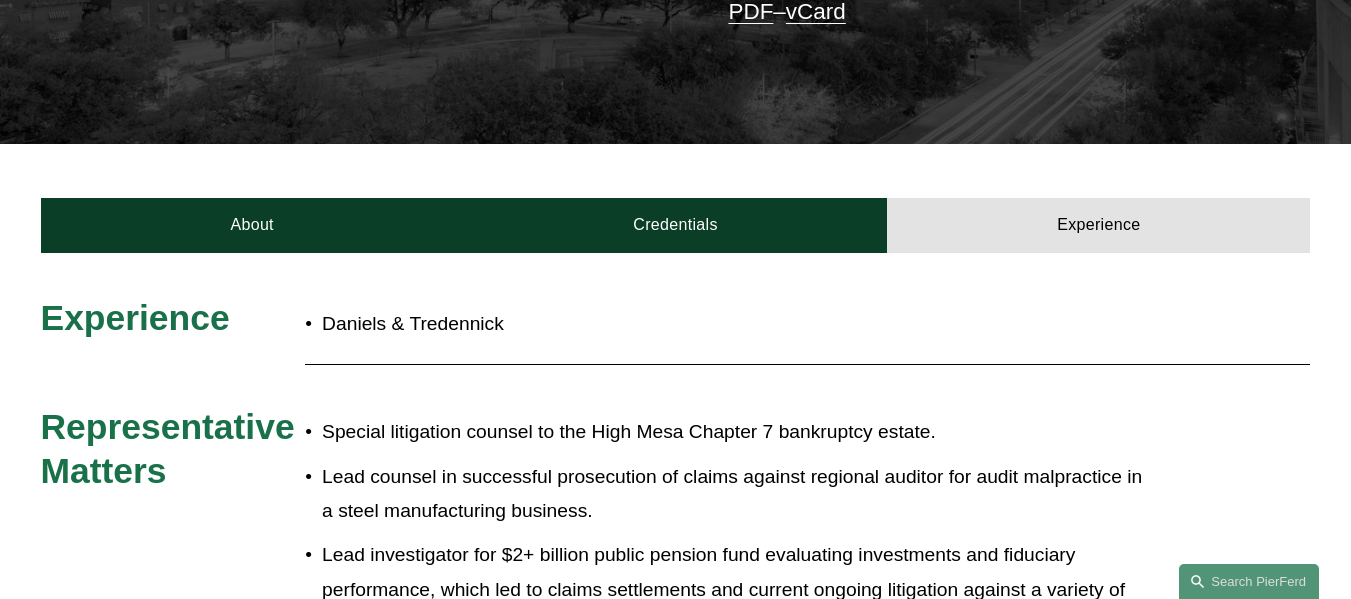 scroll, scrollTop: 501, scrollLeft: 0, axis: vertical 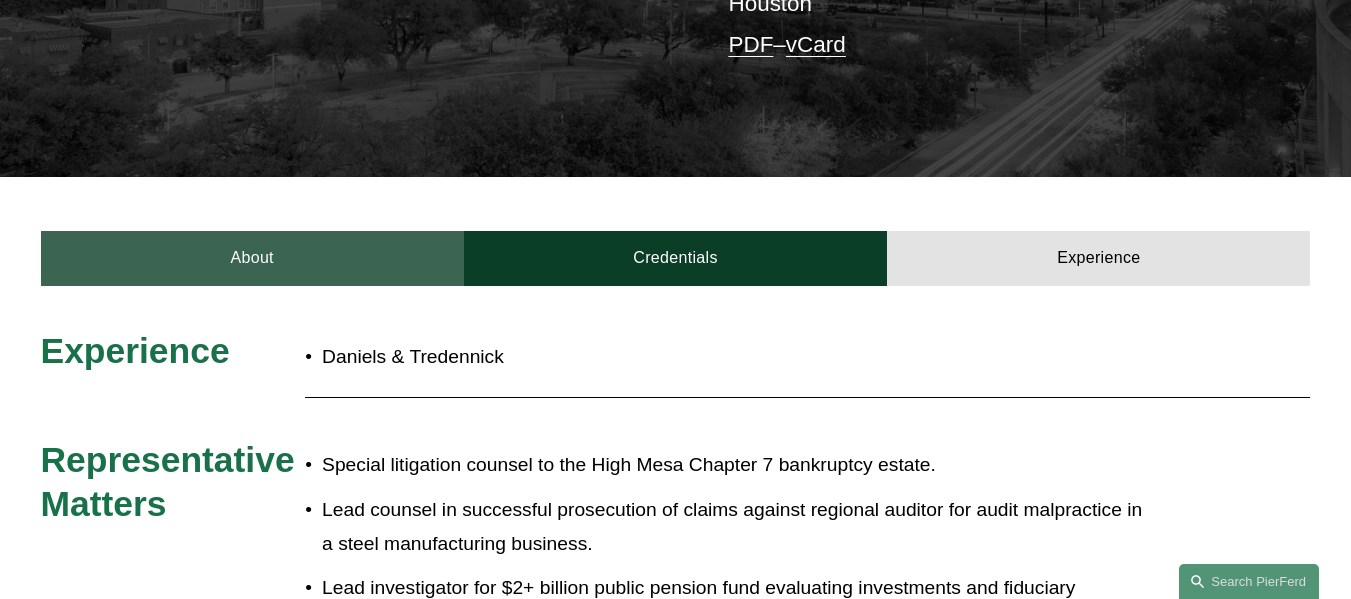 click on "About" at bounding box center (252, 258) 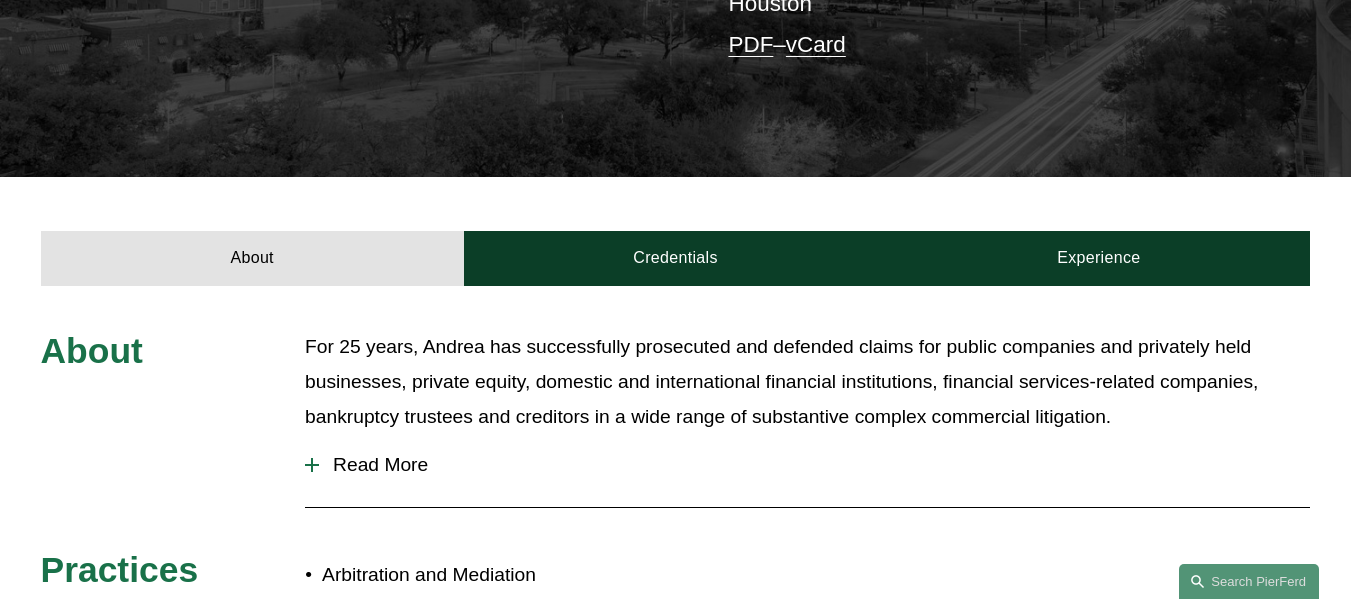 click on "Read More" at bounding box center (814, 465) 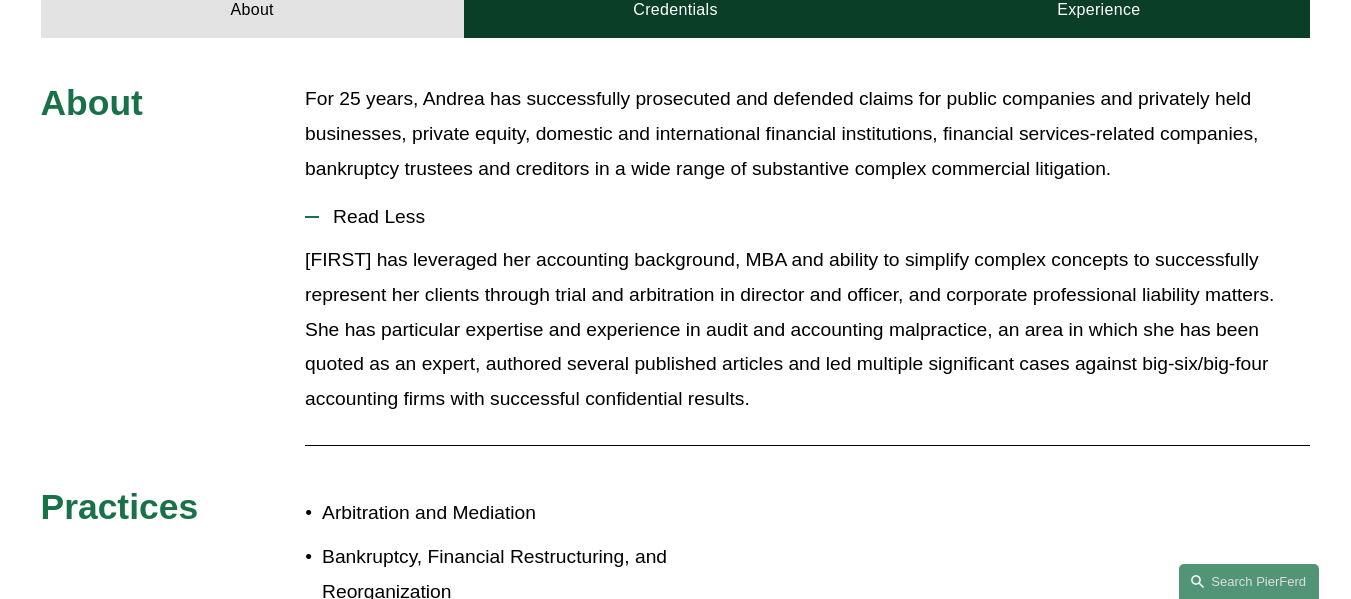 scroll, scrollTop: 403, scrollLeft: 0, axis: vertical 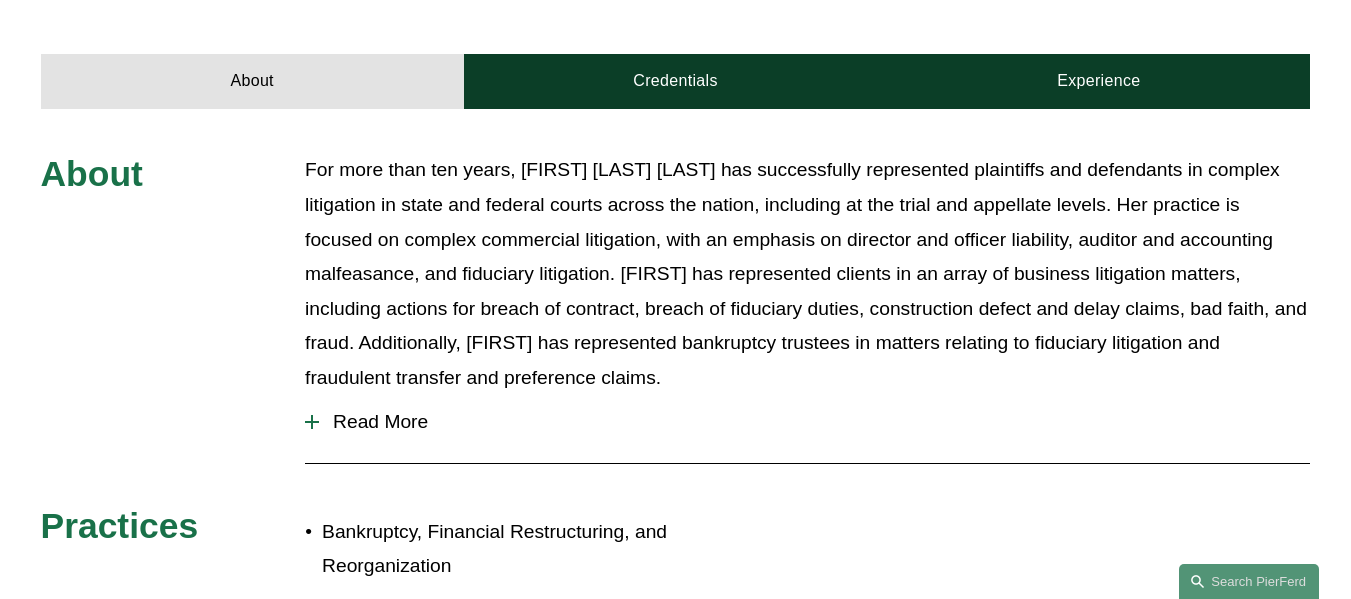 click on "Read More" at bounding box center (814, 422) 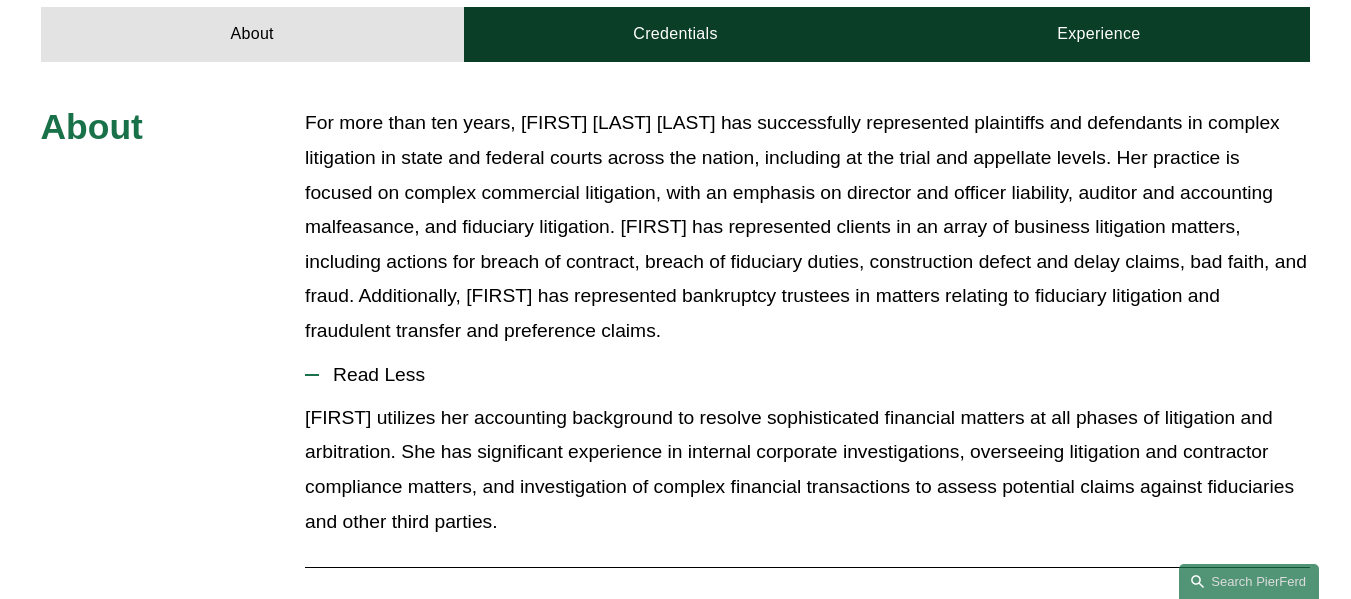 scroll, scrollTop: 718, scrollLeft: 0, axis: vertical 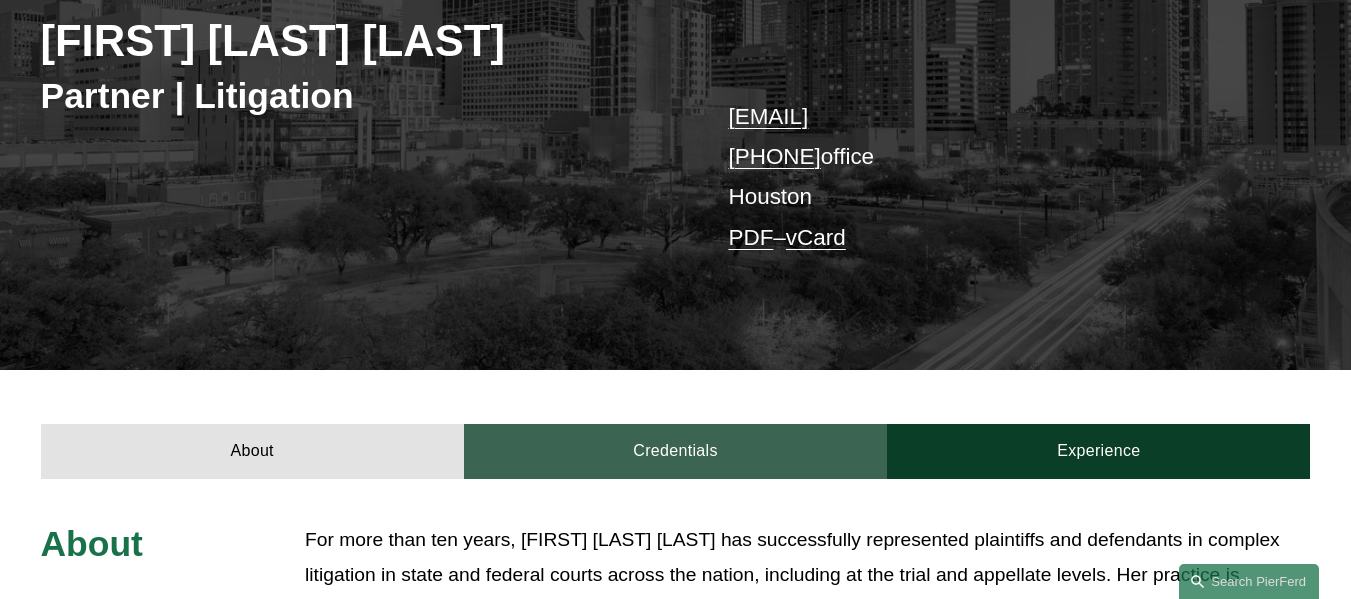 click on "Credentials" at bounding box center (675, 451) 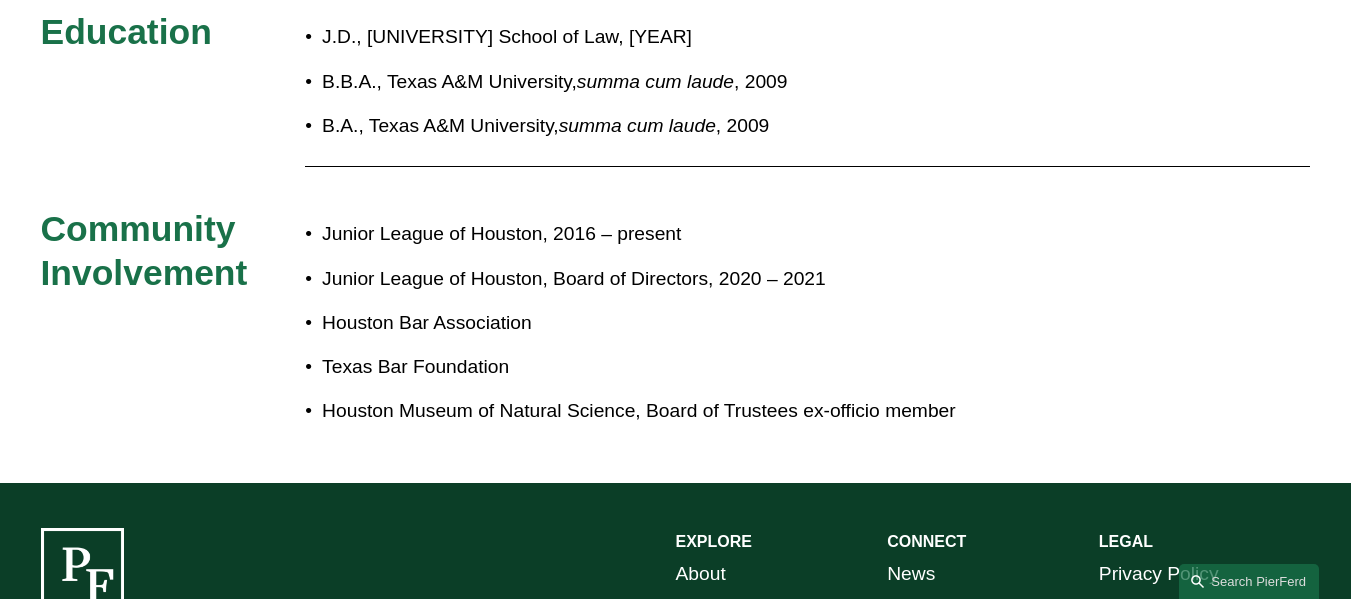 scroll, scrollTop: 0, scrollLeft: 0, axis: both 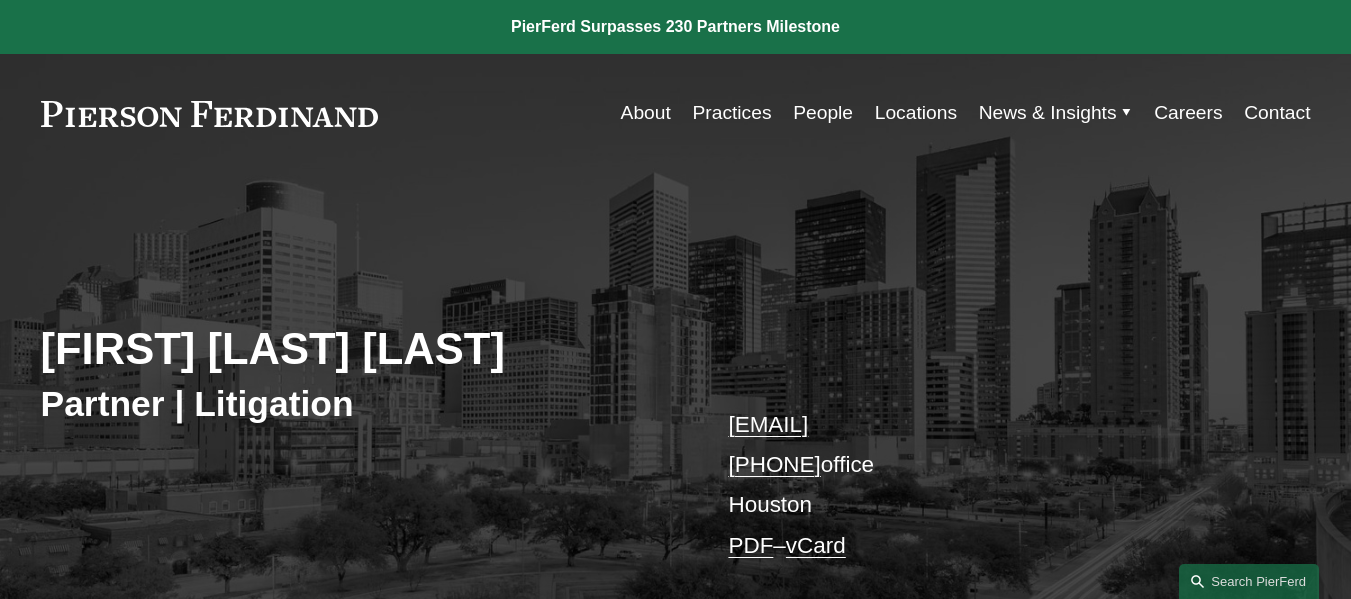 click on "About" at bounding box center [646, 113] 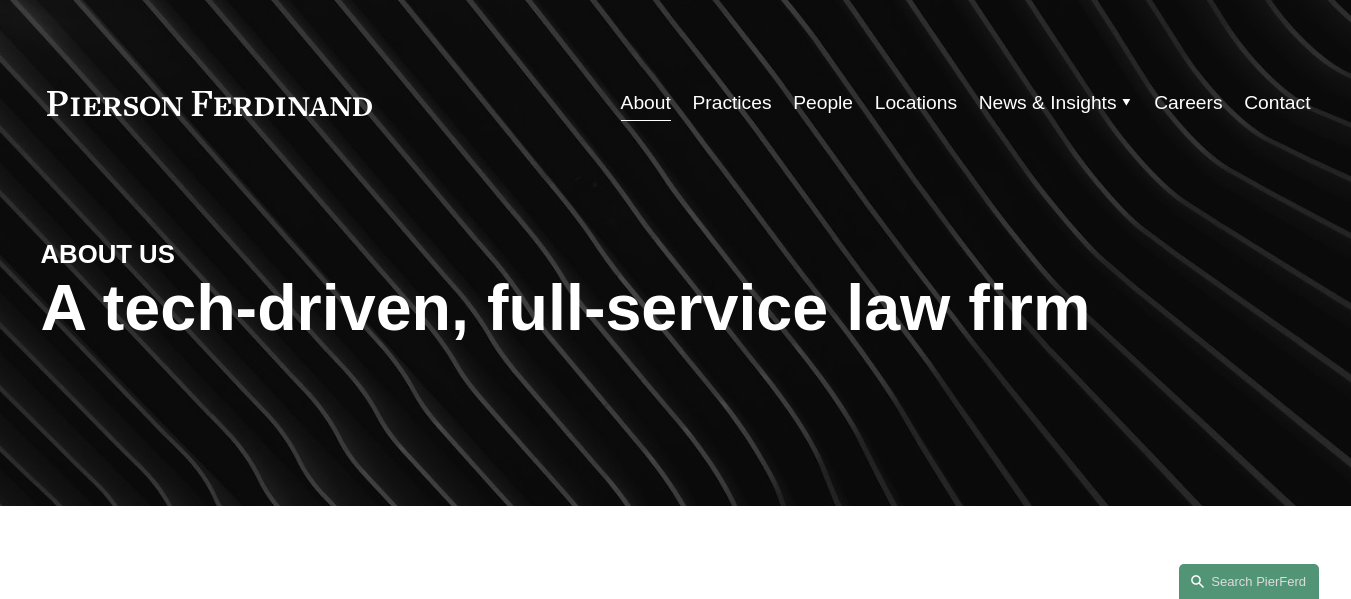 scroll, scrollTop: 0, scrollLeft: 0, axis: both 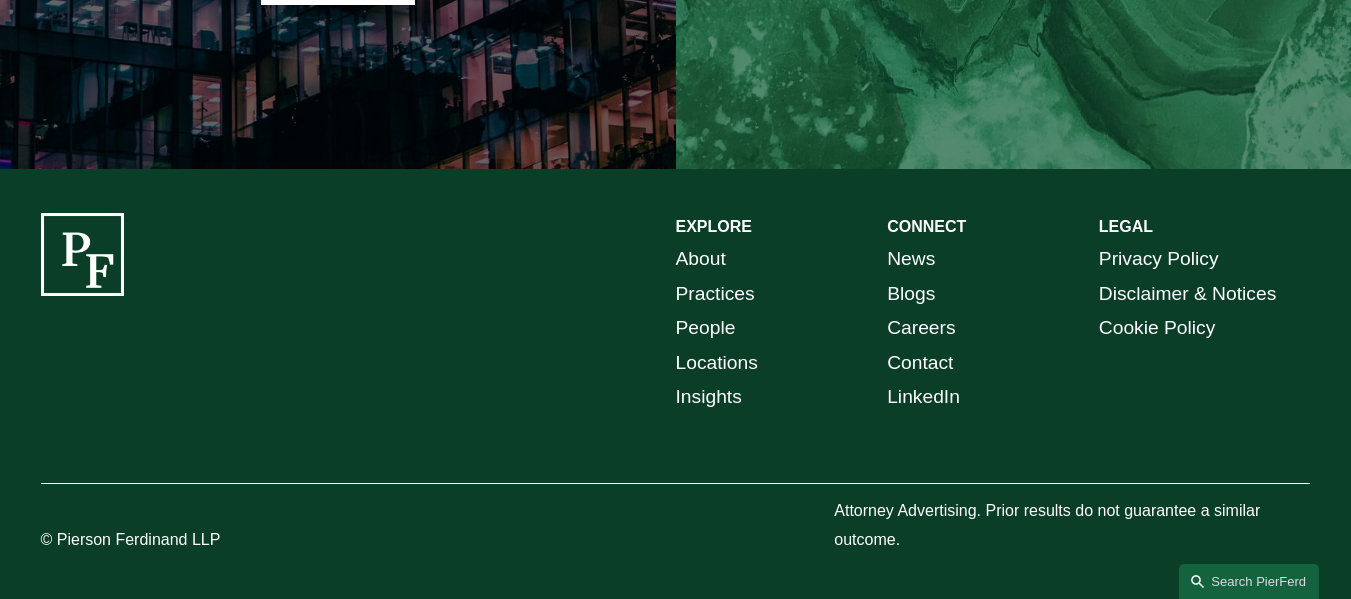 click on "About" at bounding box center [701, 259] 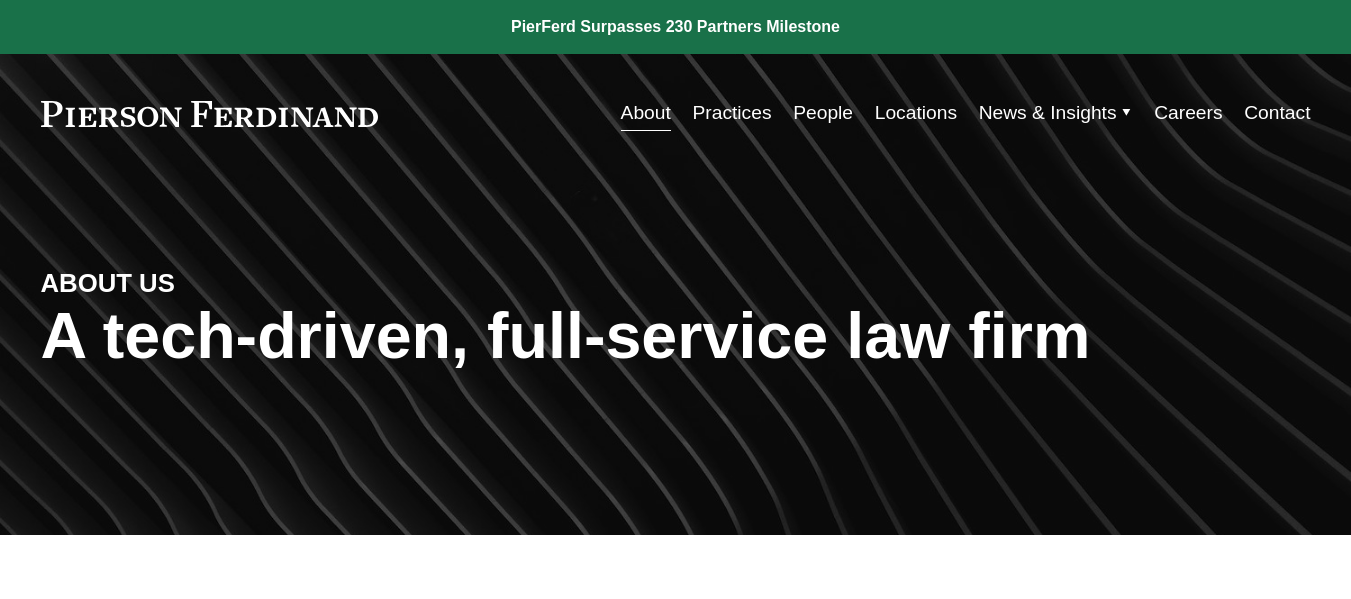scroll, scrollTop: 0, scrollLeft: 0, axis: both 